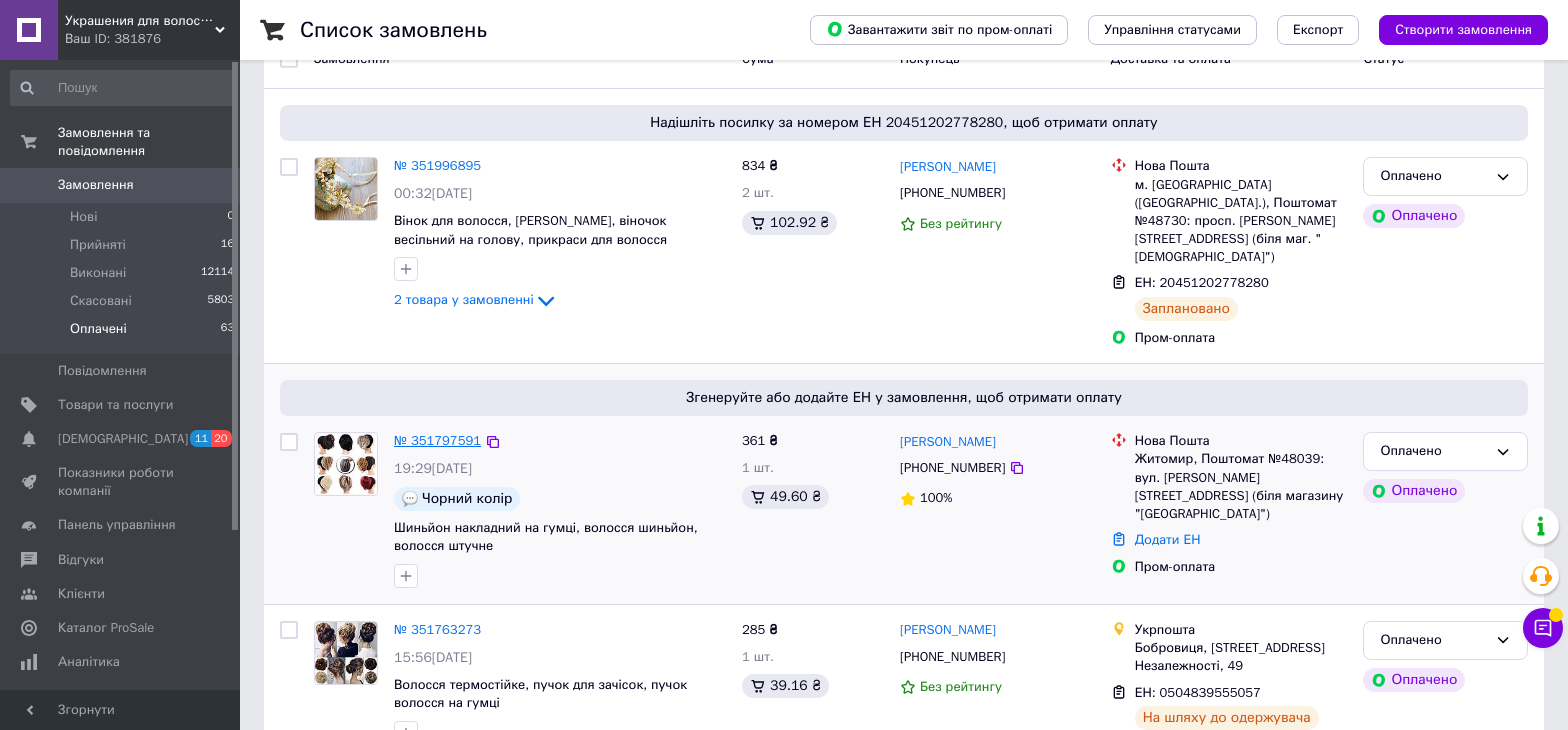 click on "№ 351797591" at bounding box center [437, 440] 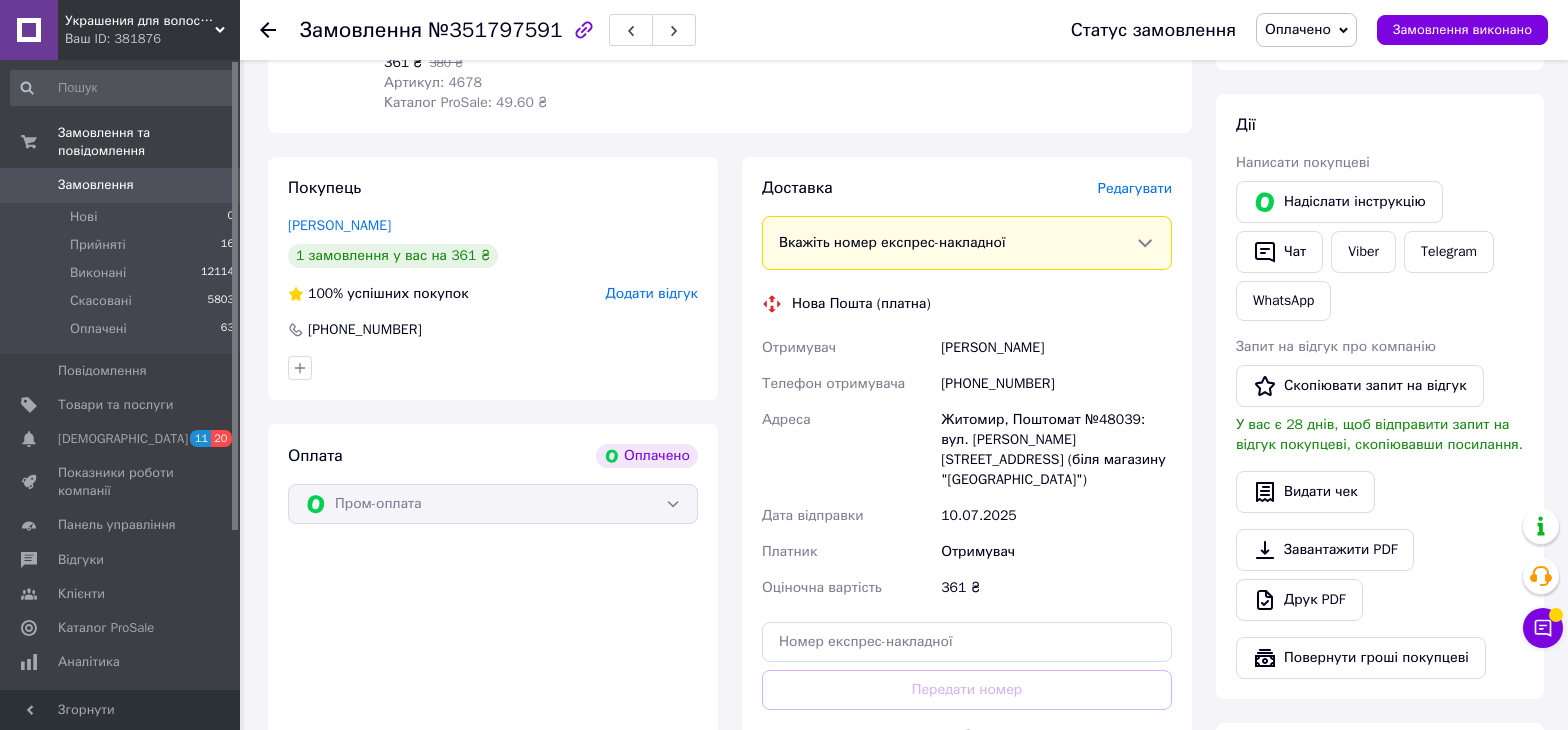 scroll, scrollTop: 1100, scrollLeft: 0, axis: vertical 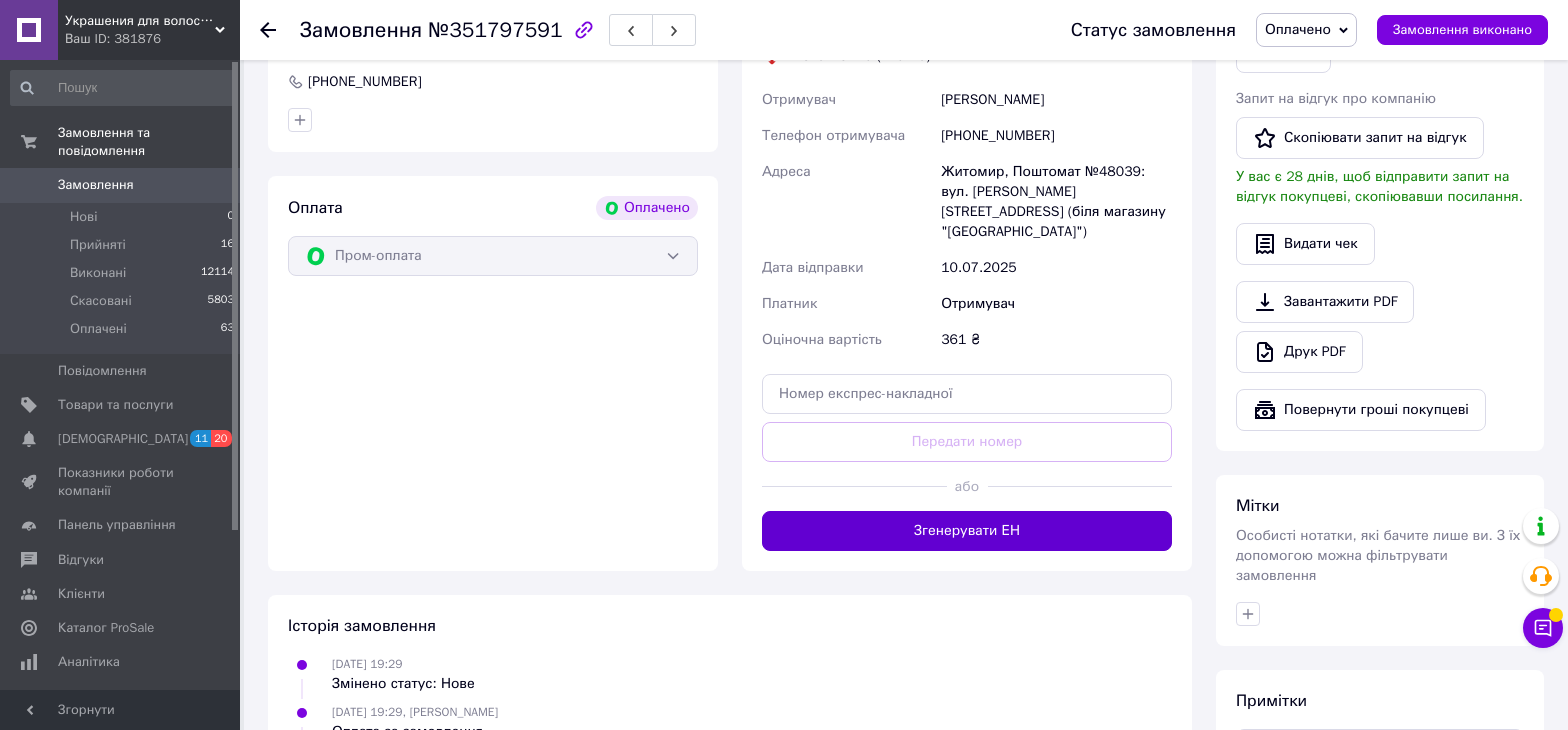 click on "Згенерувати ЕН" at bounding box center [967, 531] 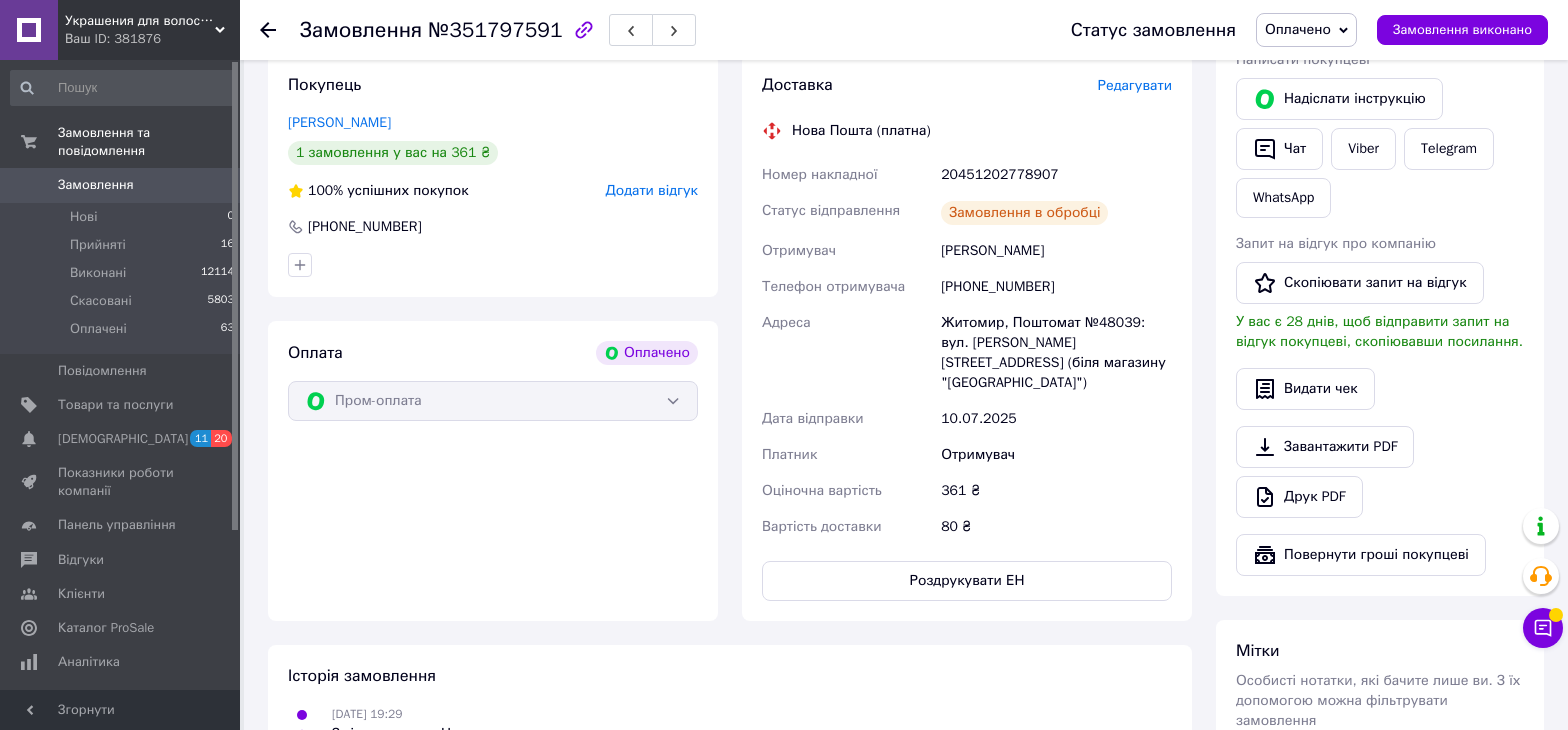 scroll, scrollTop: 800, scrollLeft: 0, axis: vertical 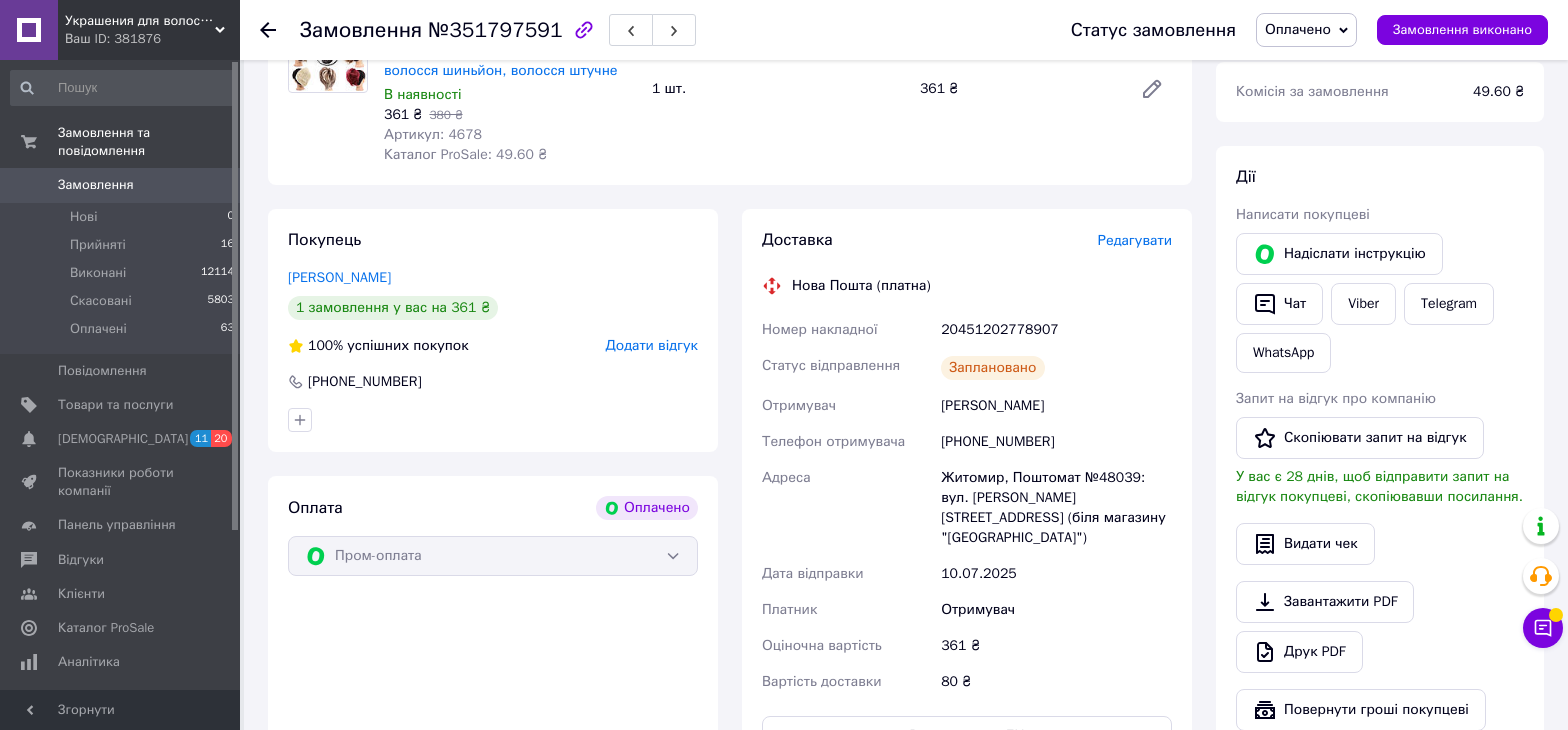 click 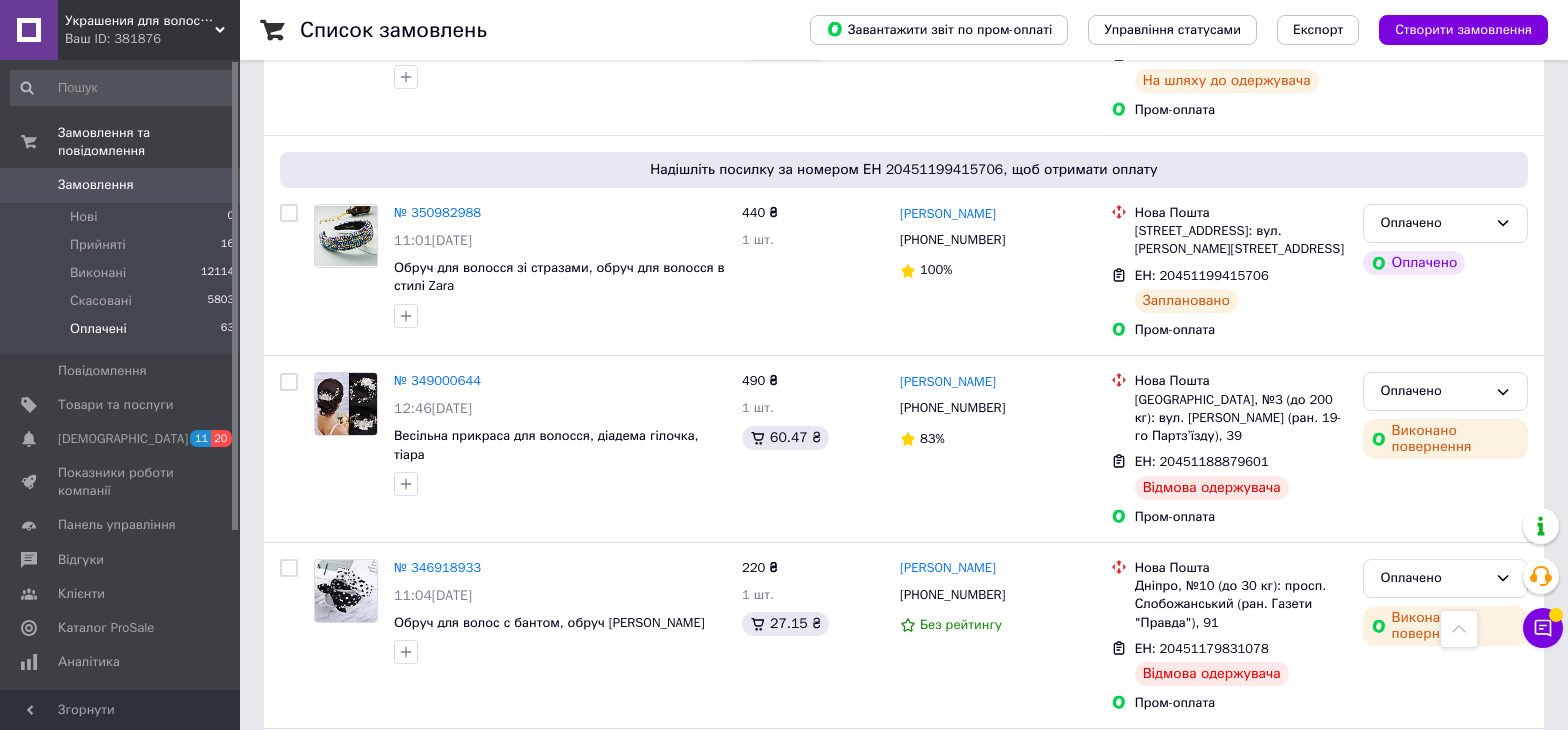 scroll, scrollTop: 1400, scrollLeft: 0, axis: vertical 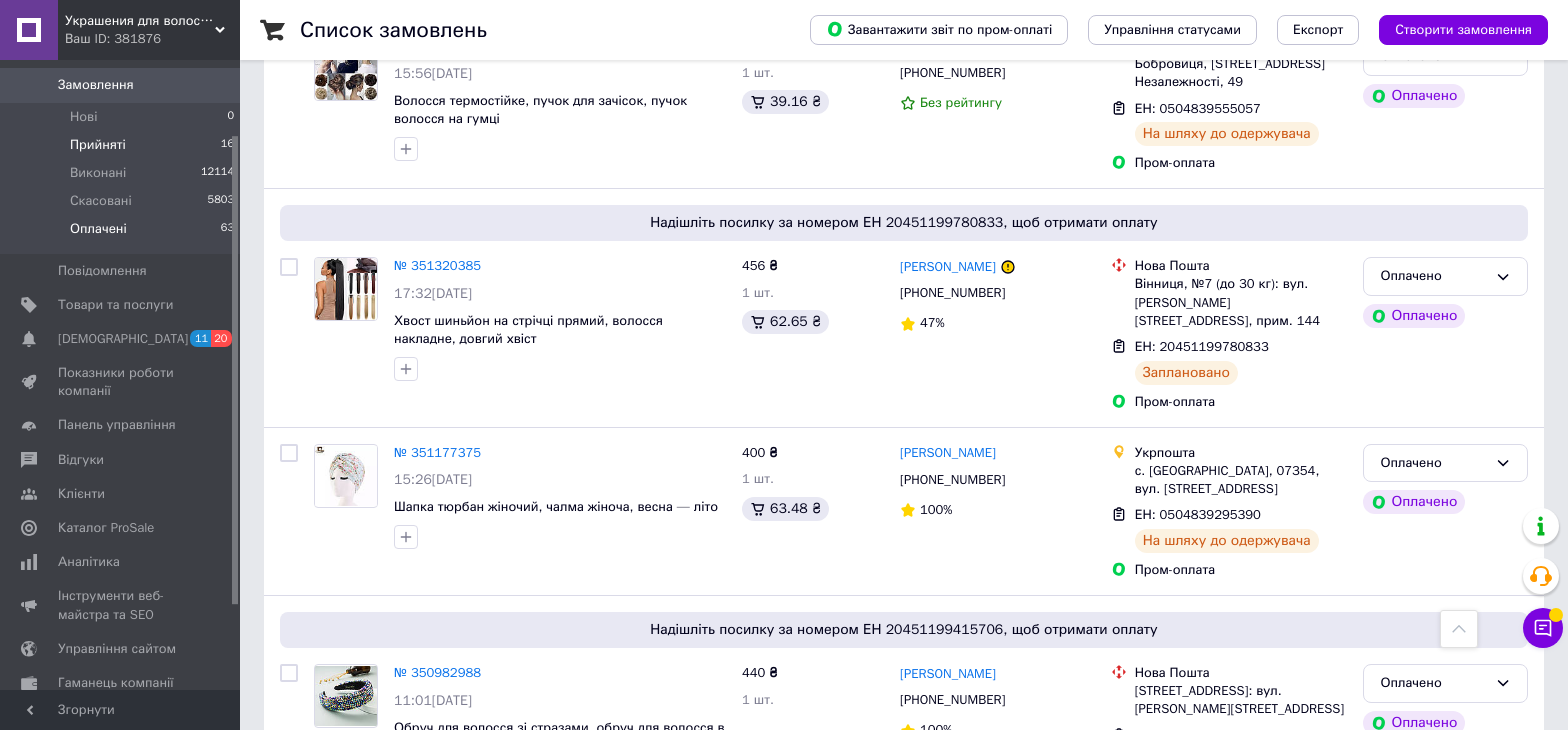 click on "Прийняті" at bounding box center [98, 145] 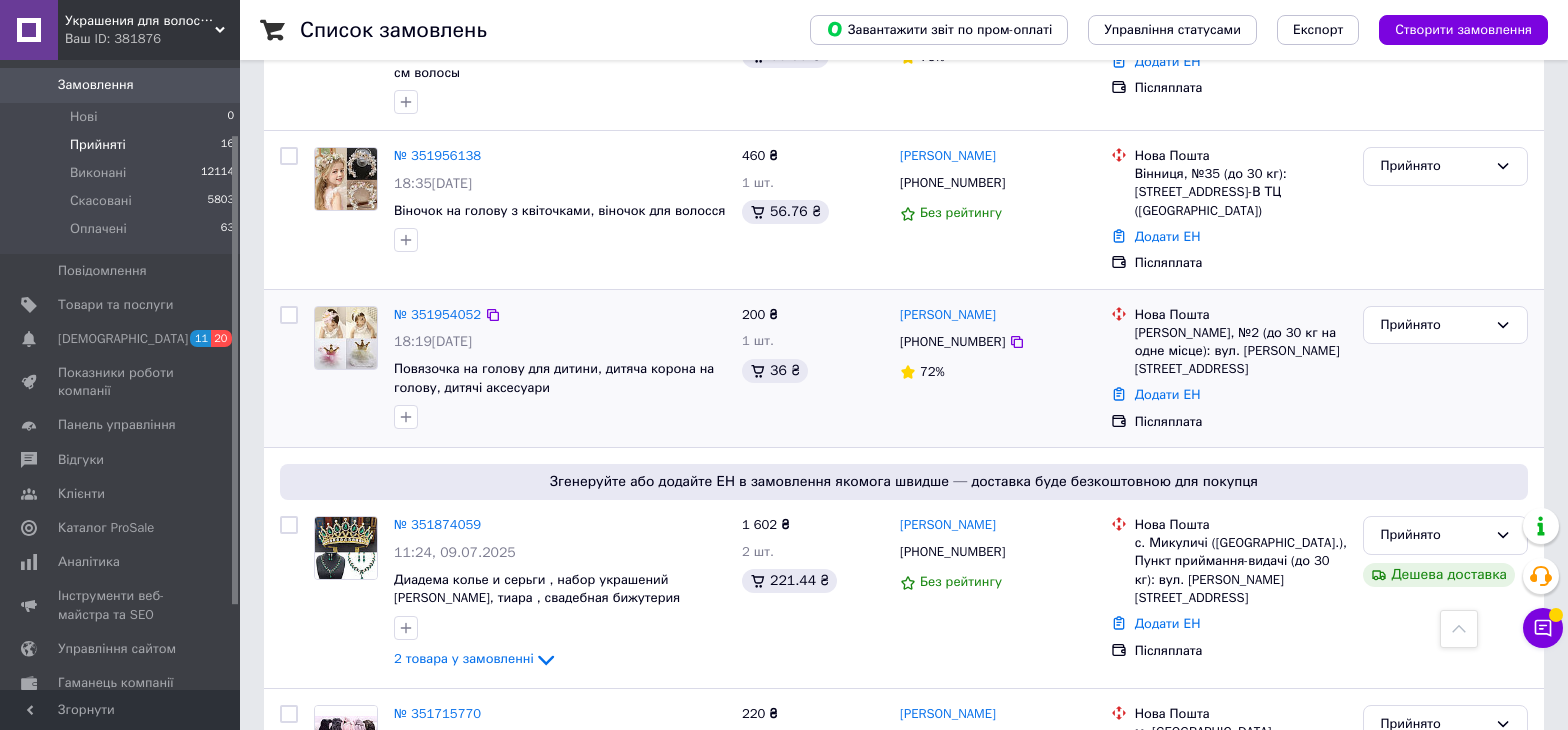 scroll, scrollTop: 300, scrollLeft: 0, axis: vertical 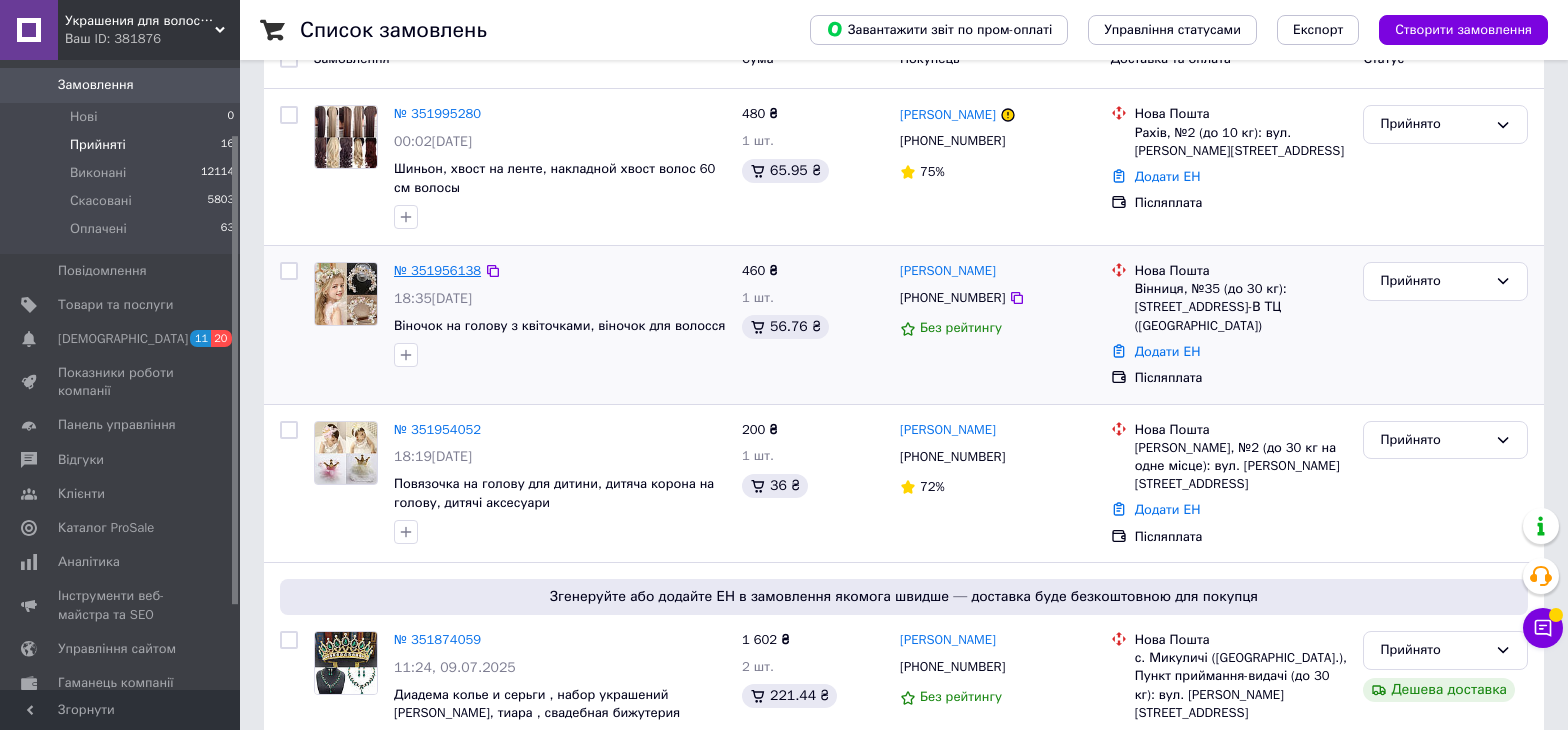 click on "№ 351956138" at bounding box center (437, 270) 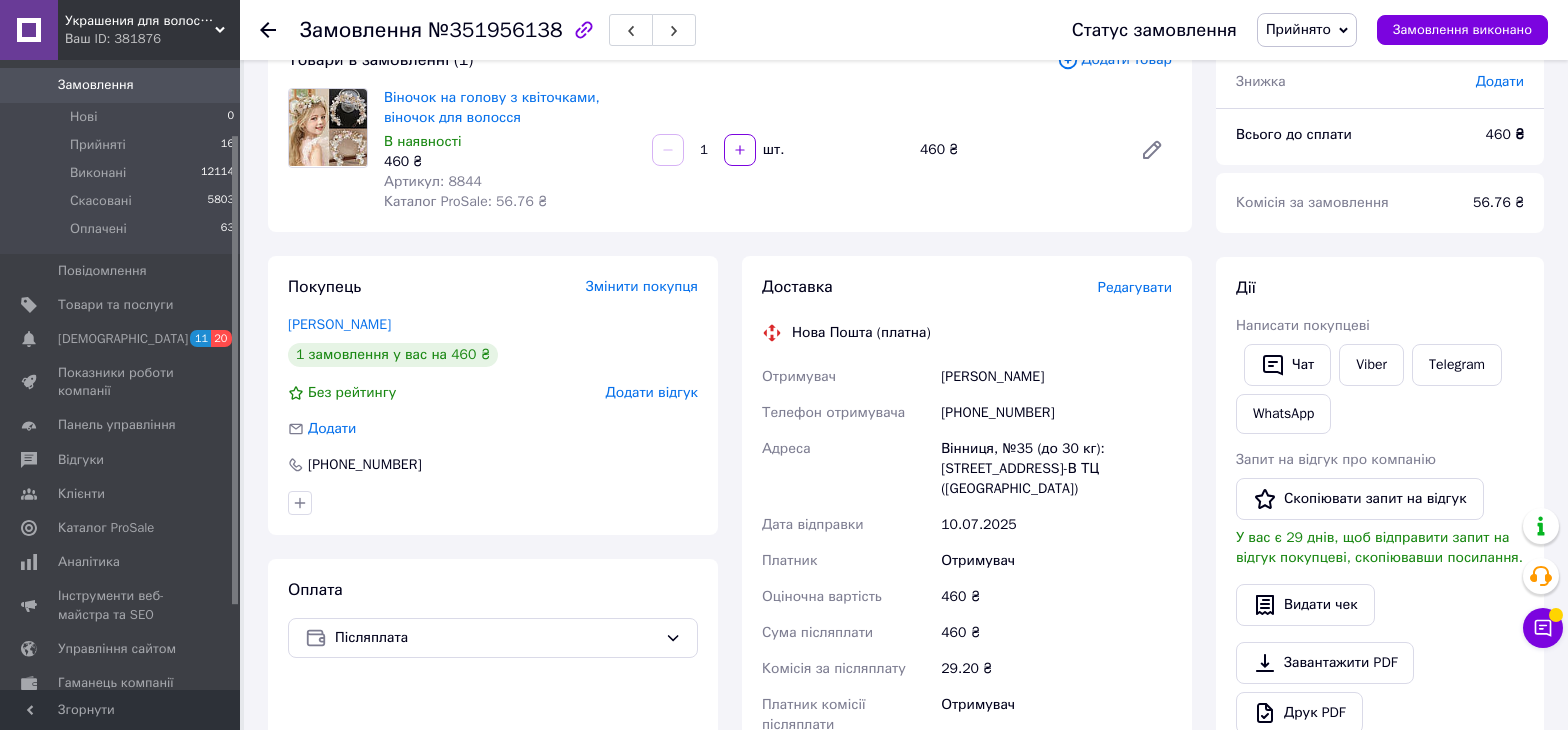 scroll, scrollTop: 400, scrollLeft: 0, axis: vertical 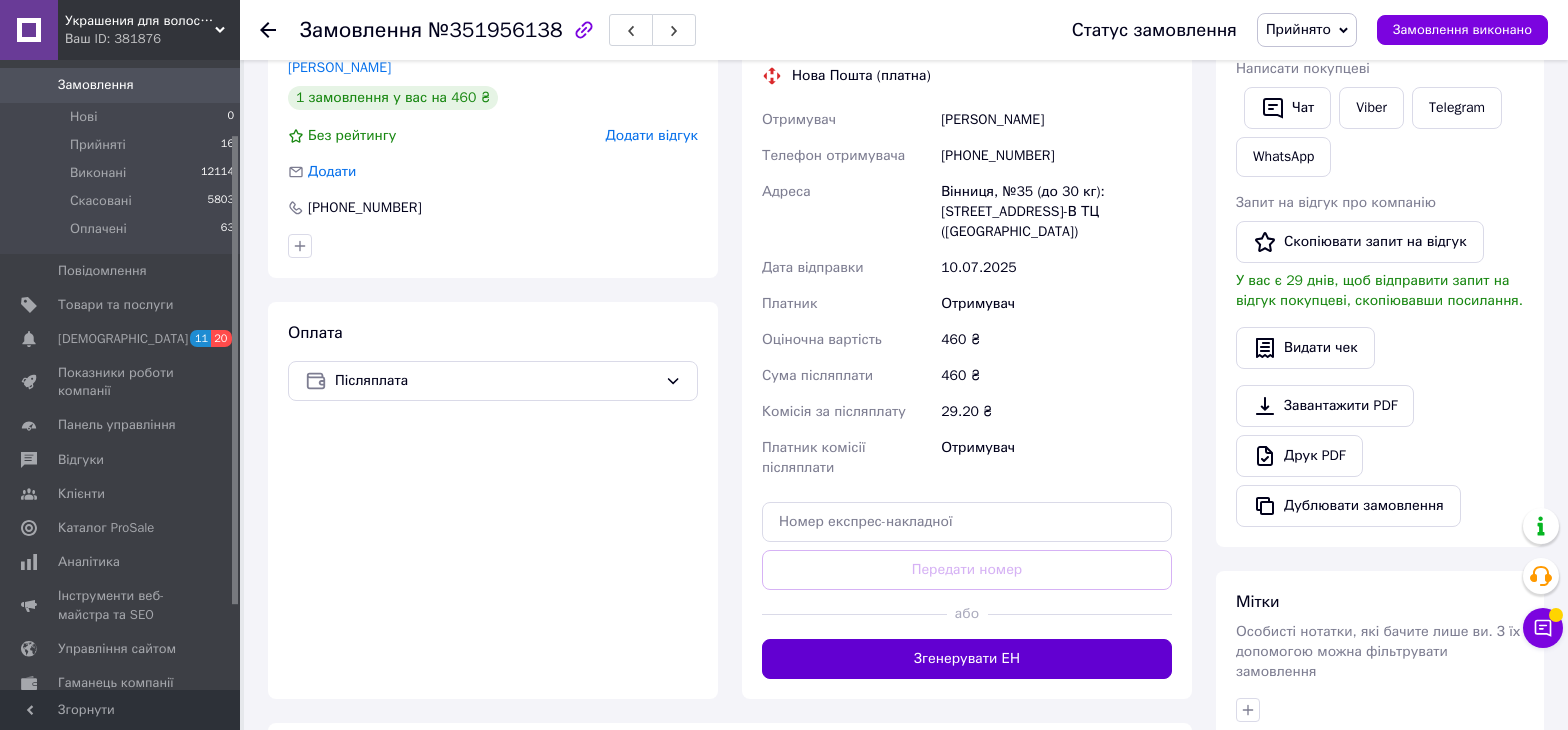 click on "Згенерувати ЕН" at bounding box center [967, 659] 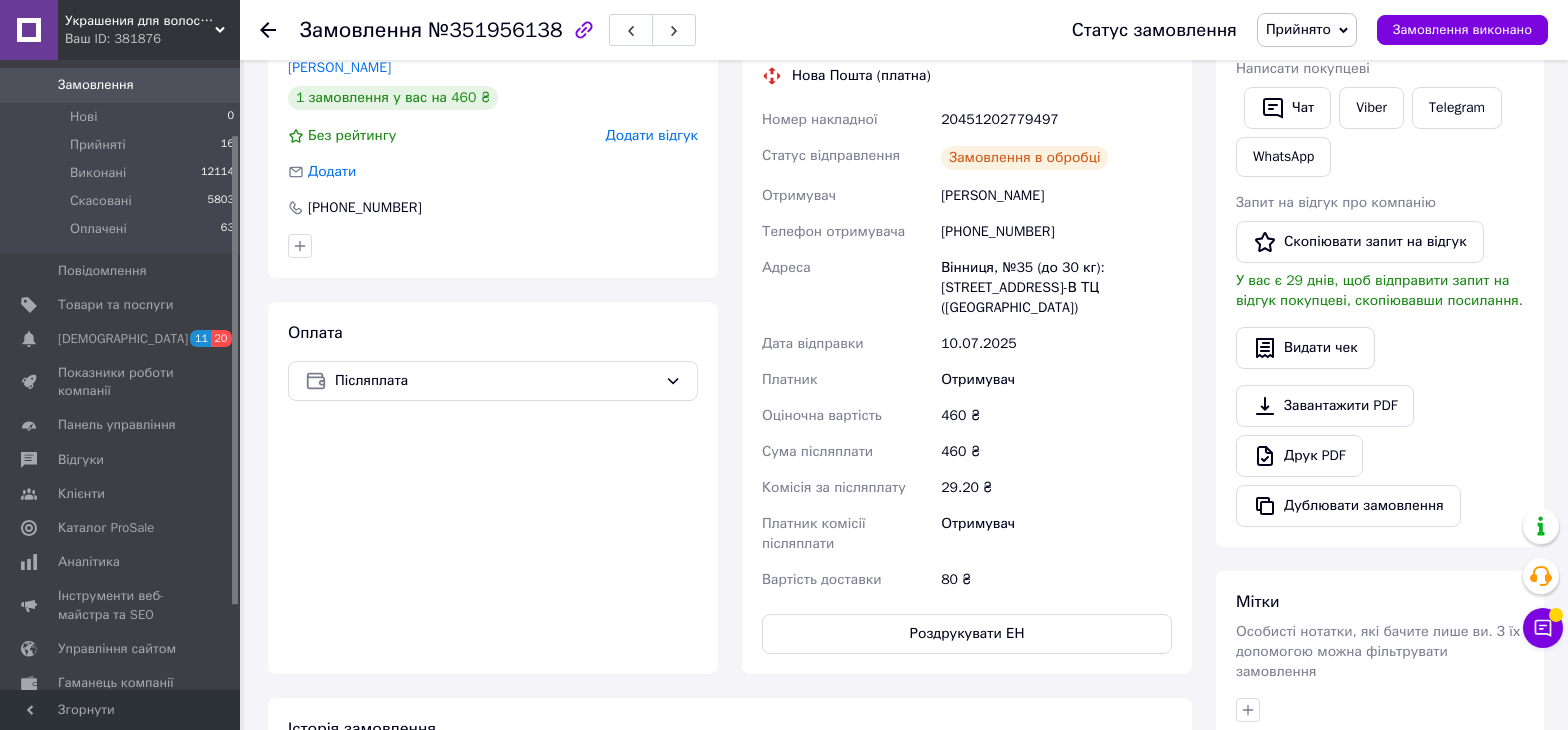 click 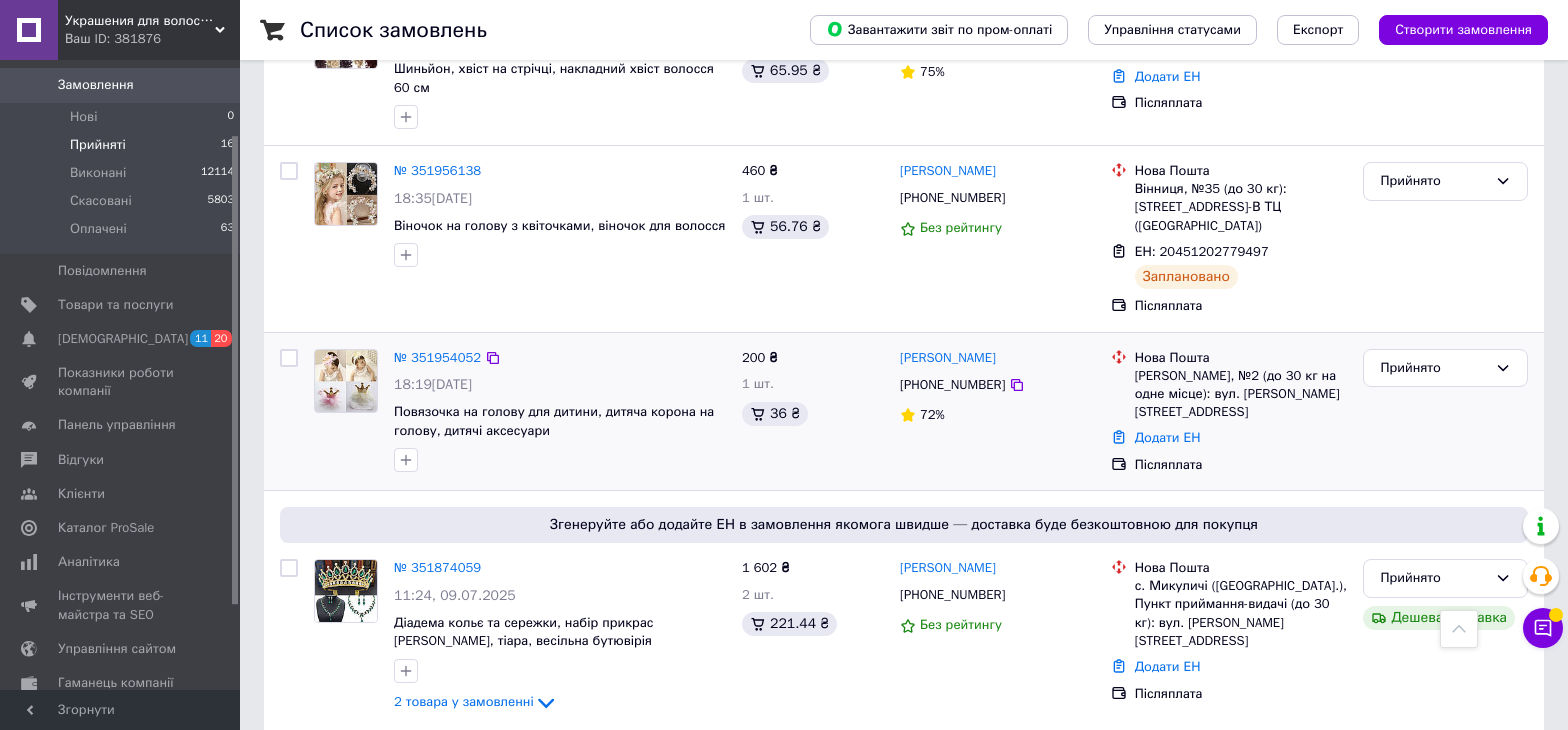 scroll, scrollTop: 600, scrollLeft: 0, axis: vertical 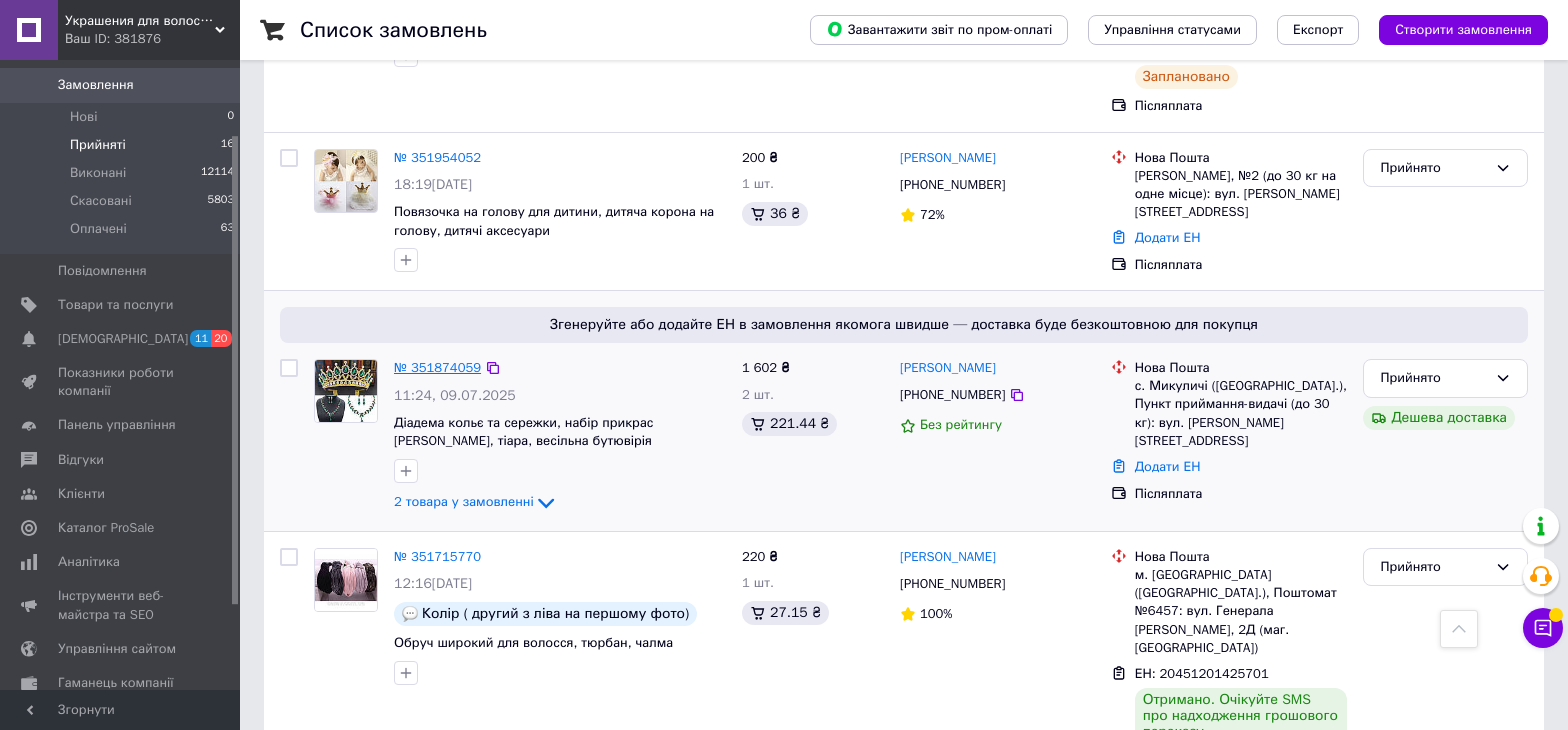 click on "№ 351874059" at bounding box center [437, 367] 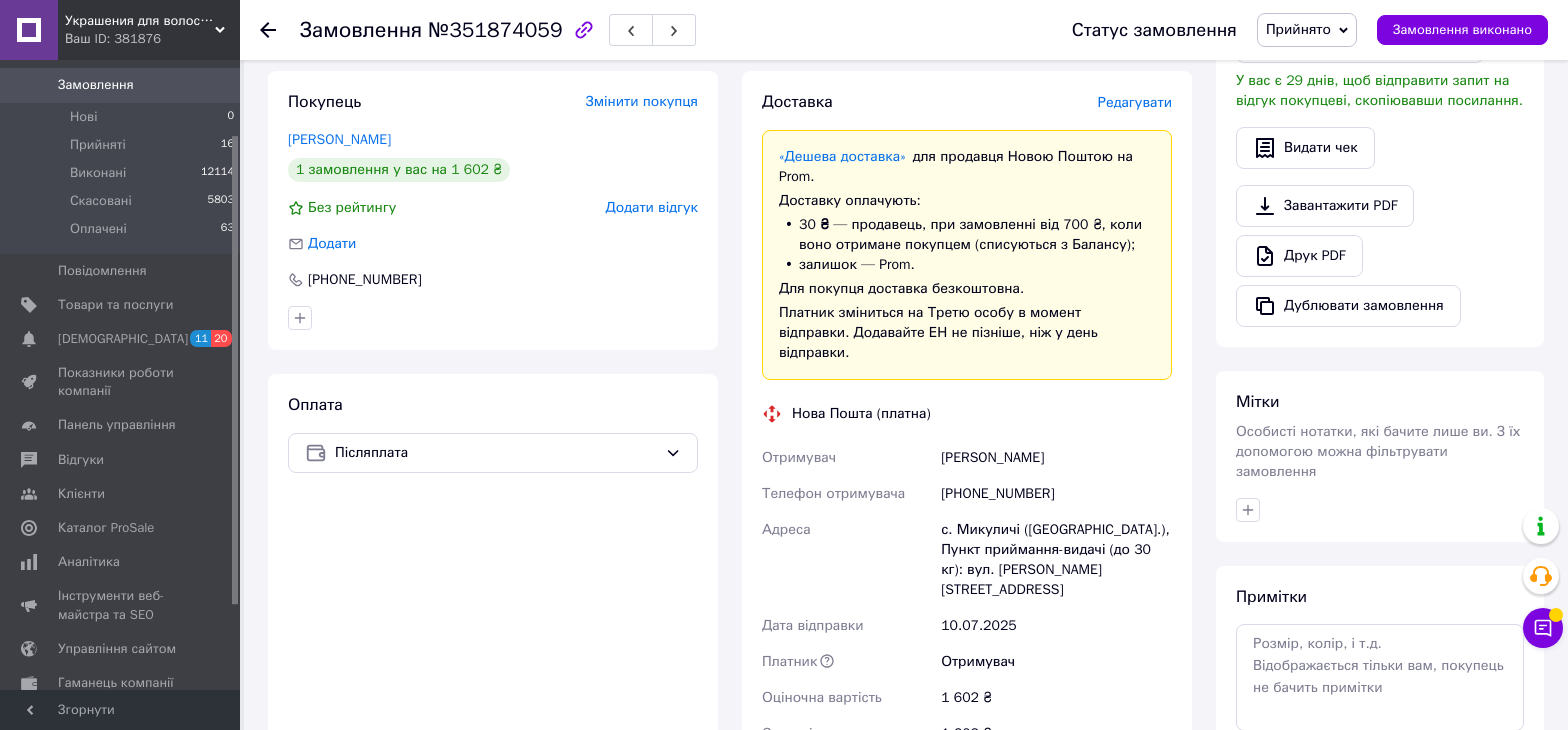 scroll, scrollTop: 1000, scrollLeft: 0, axis: vertical 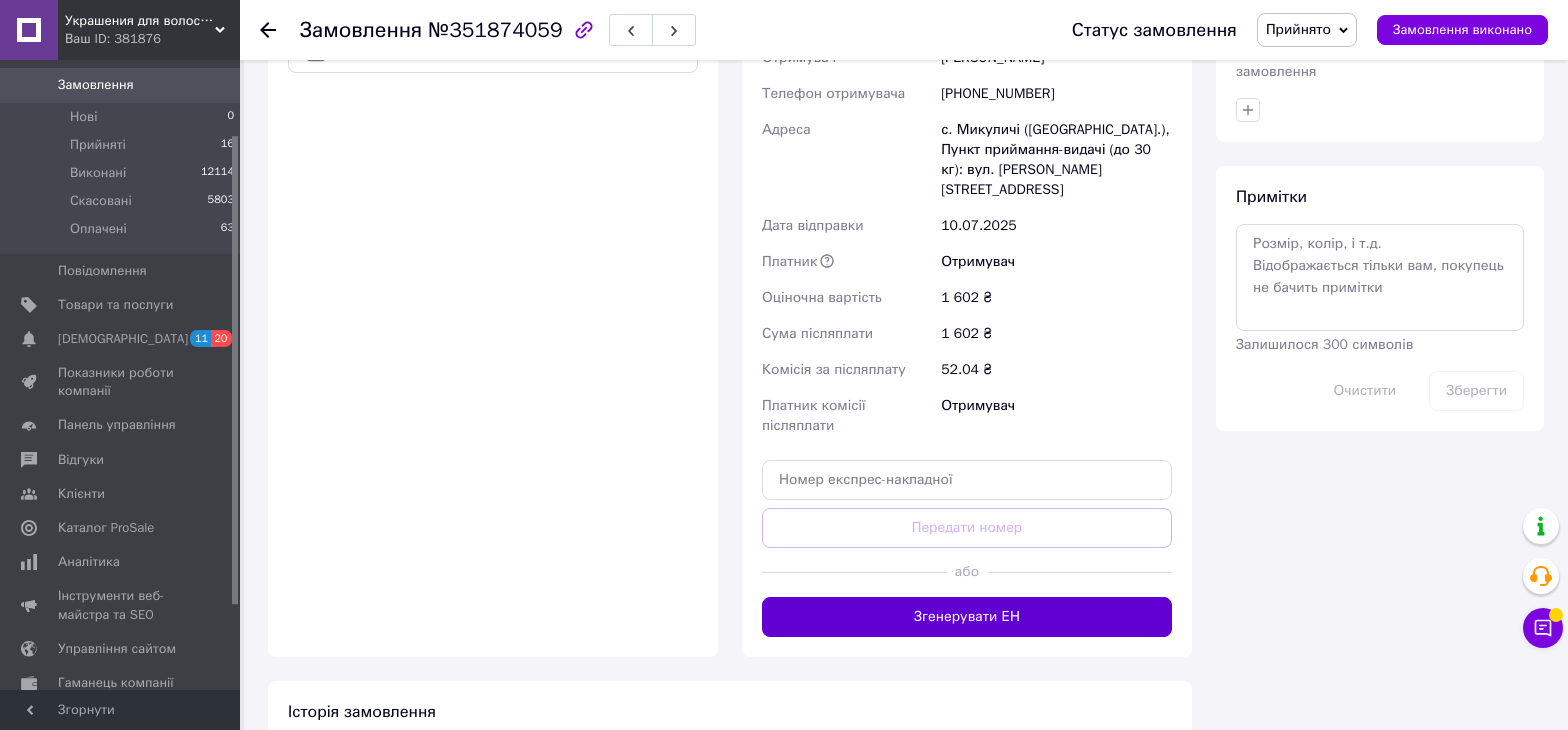 click on "Згенерувати ЕН" at bounding box center [967, 617] 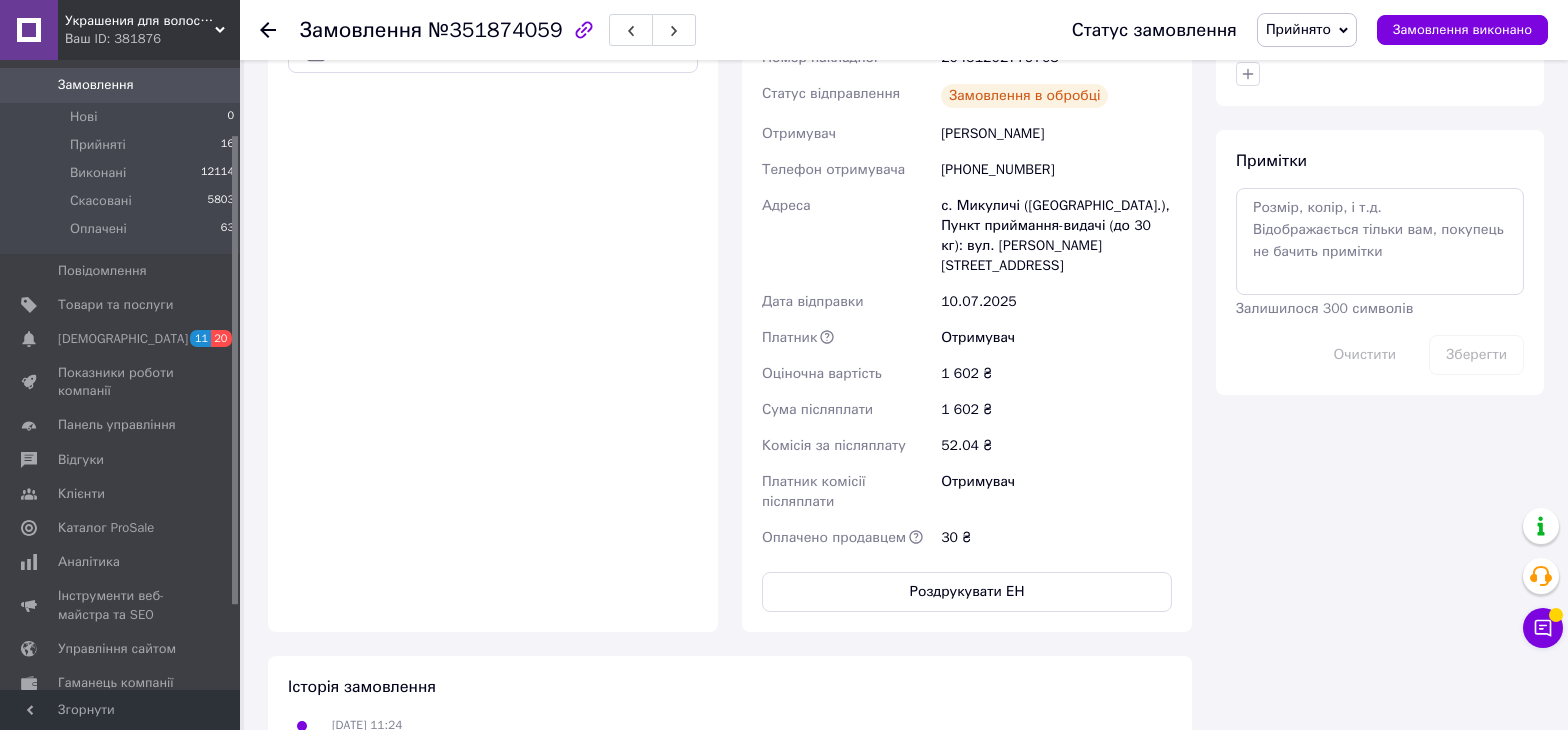click 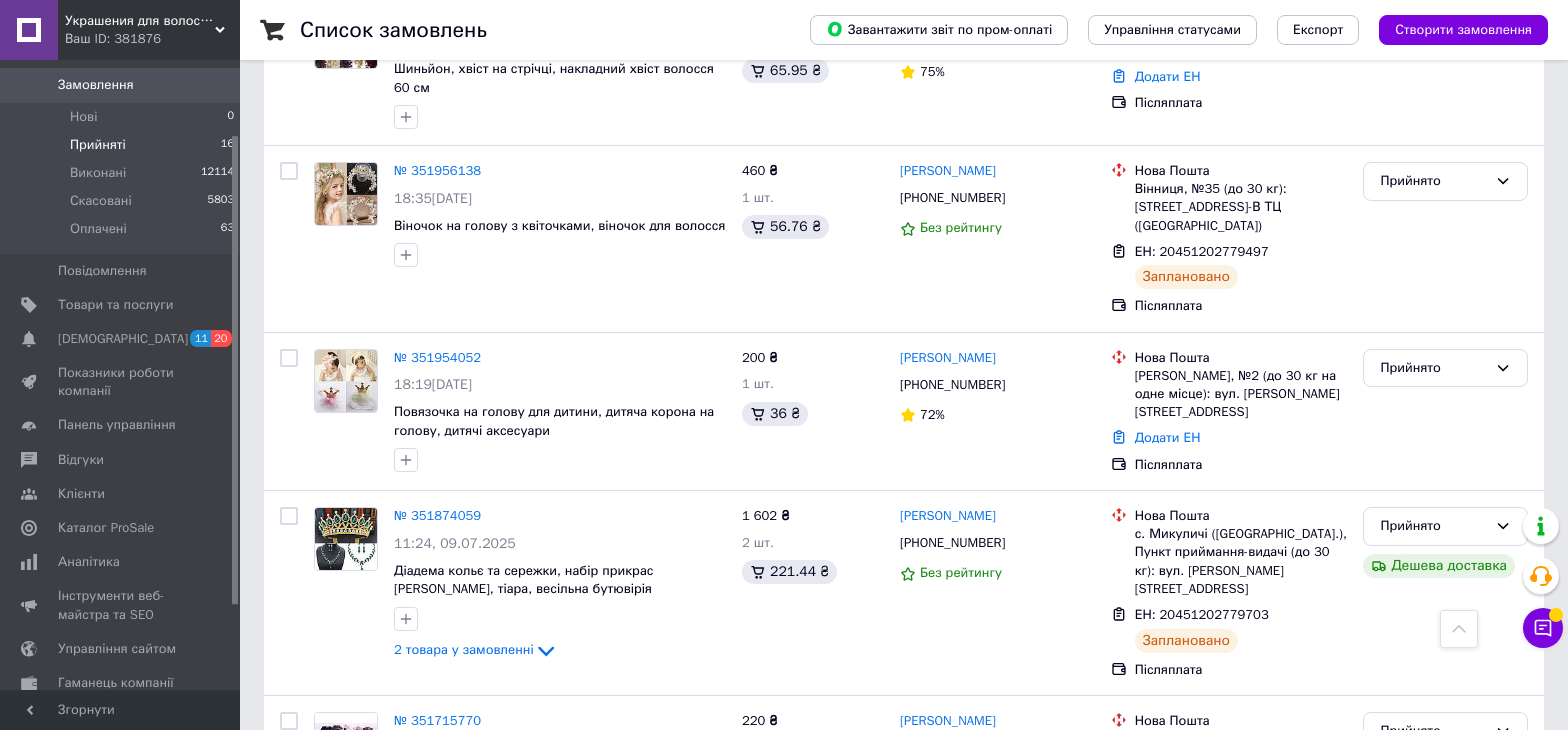 scroll, scrollTop: 800, scrollLeft: 0, axis: vertical 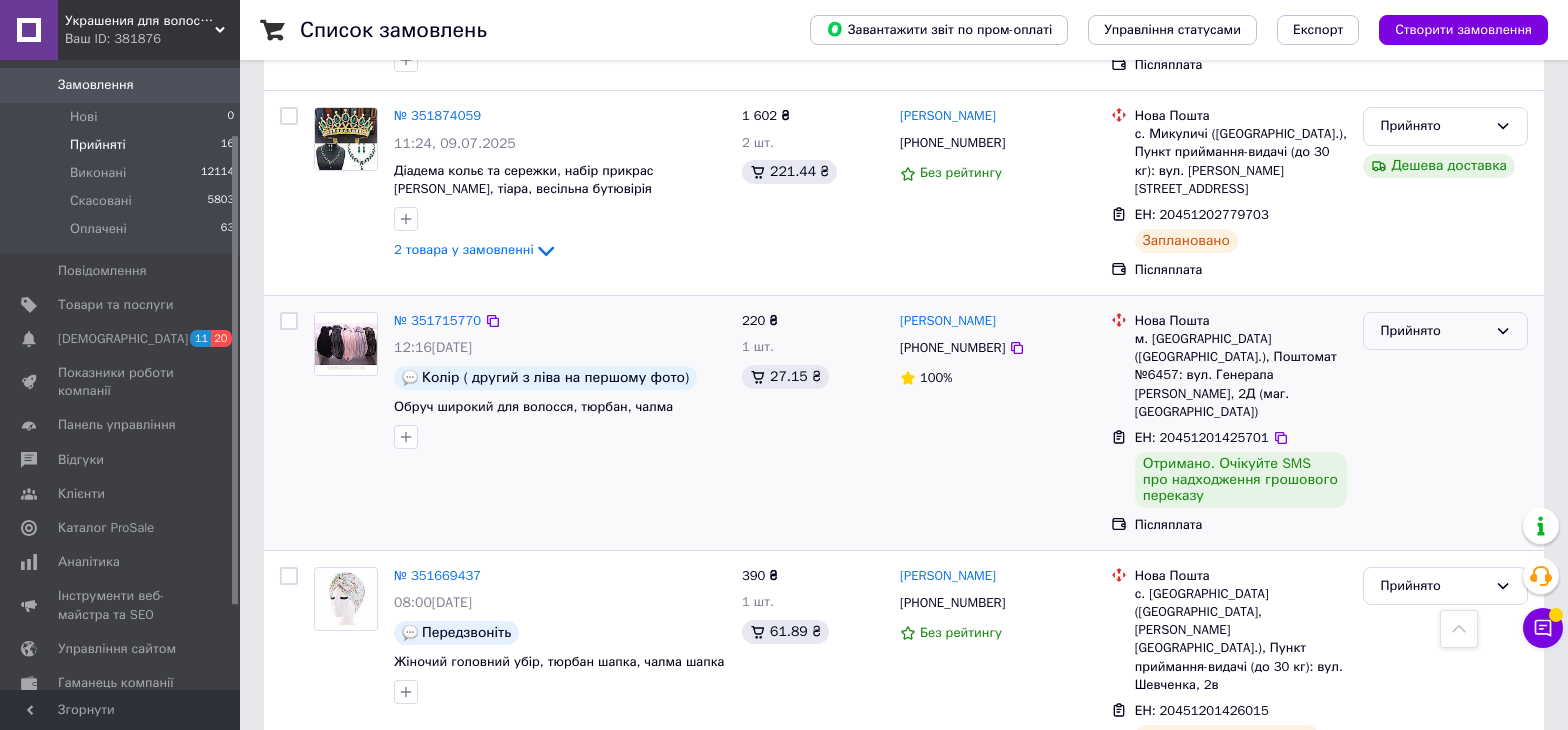 click on "Прийнято" at bounding box center (1433, 331) 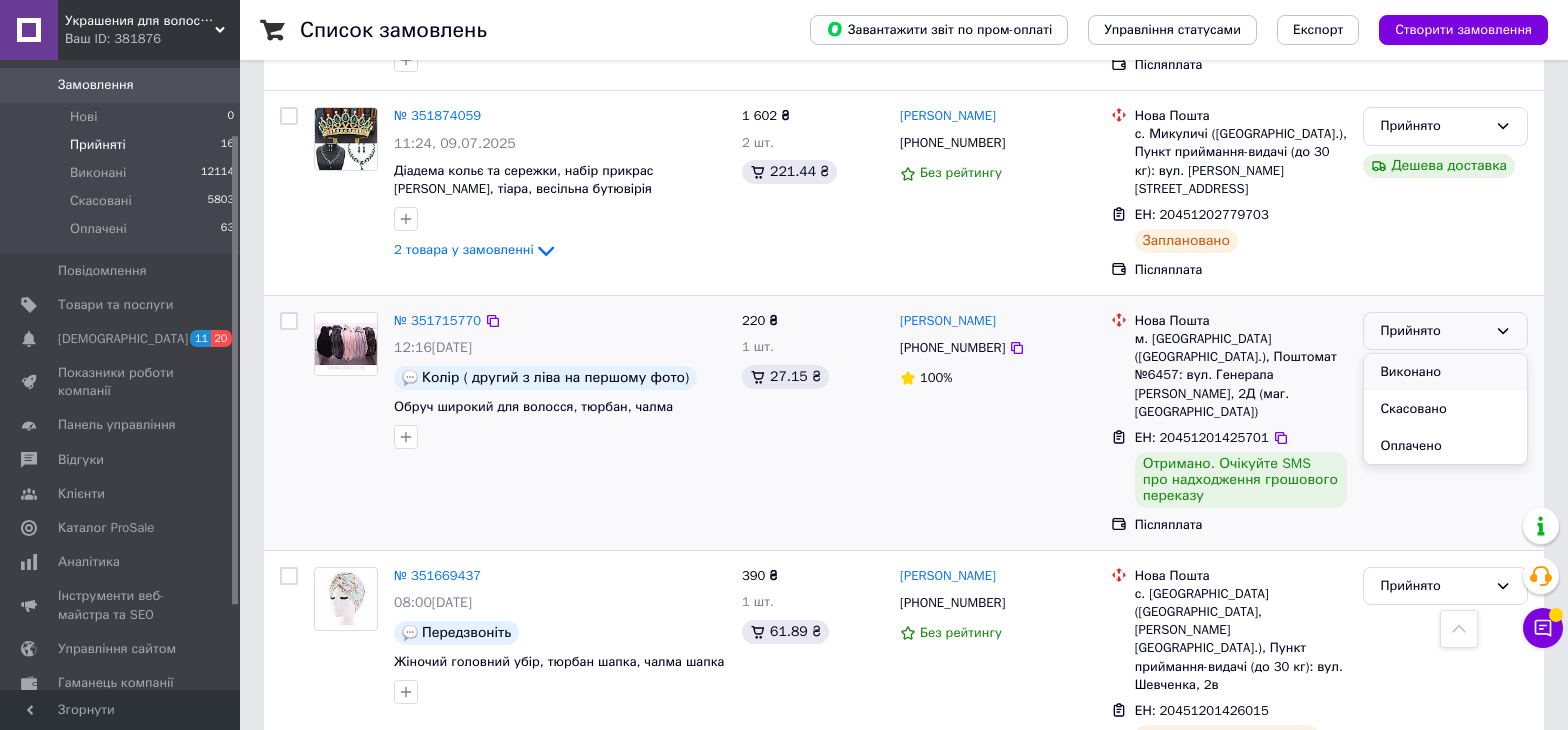 click on "Виконано" at bounding box center [1445, 372] 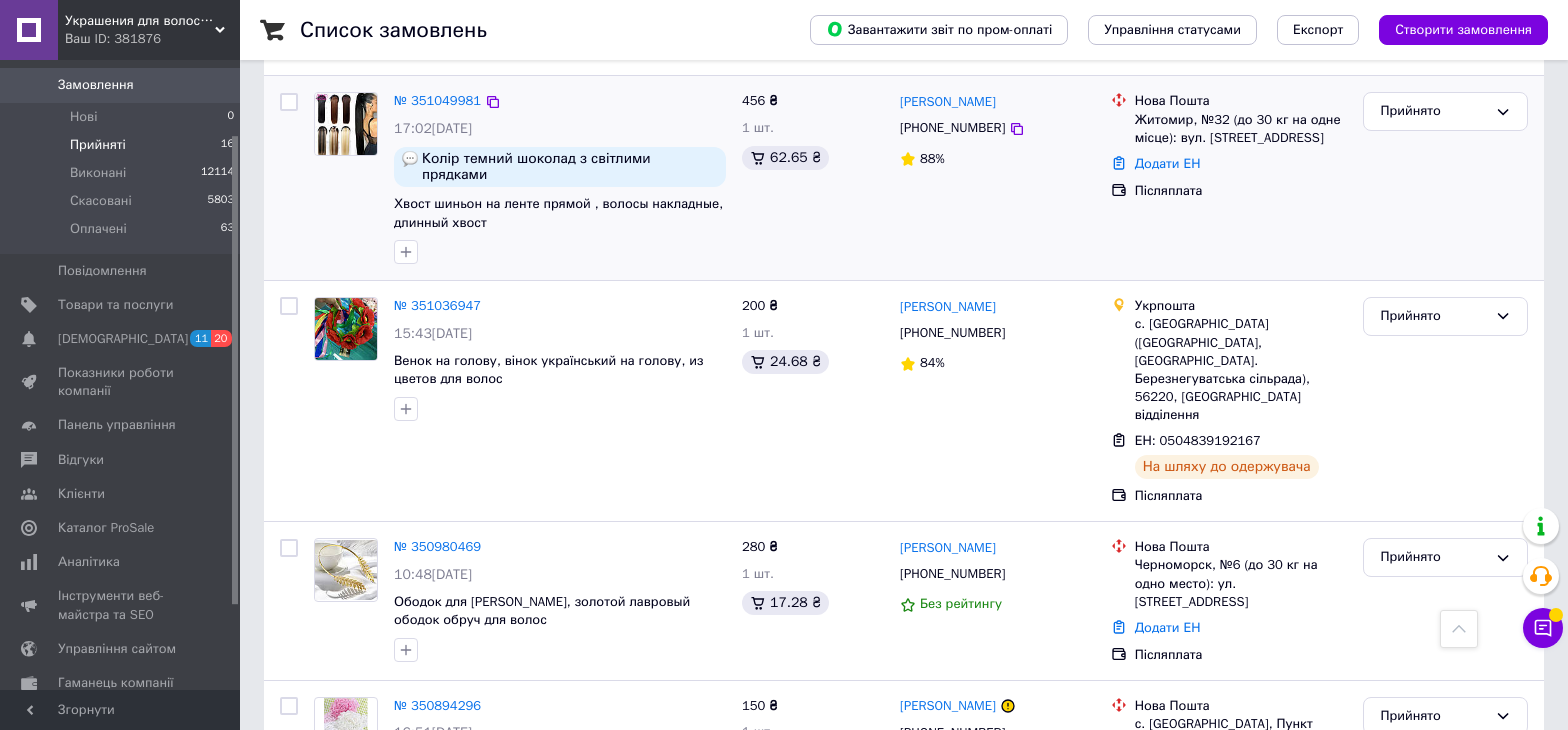 scroll, scrollTop: 2598, scrollLeft: 0, axis: vertical 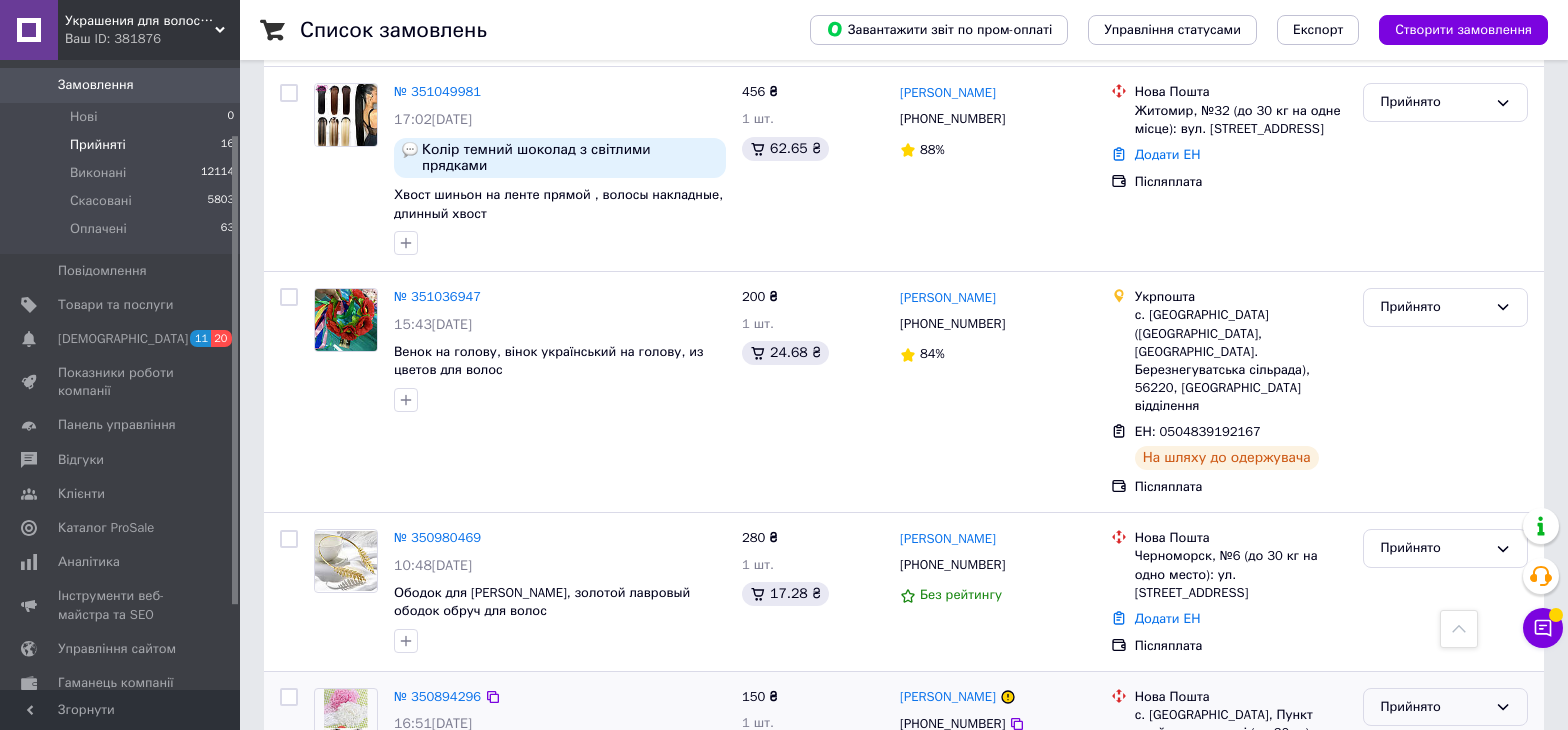 click on "Прийнято" at bounding box center (1433, 707) 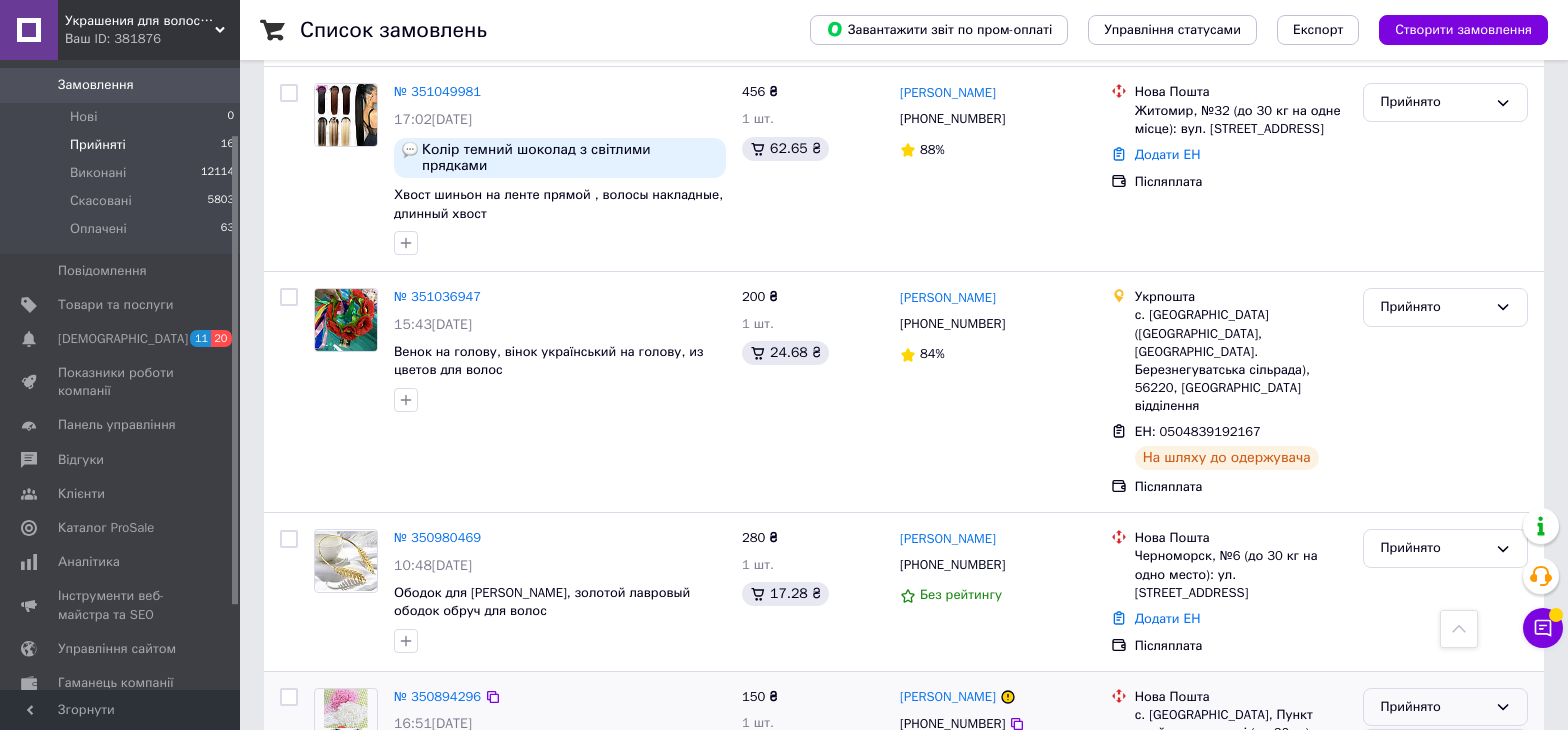 click on "Виконано" at bounding box center (1445, 748) 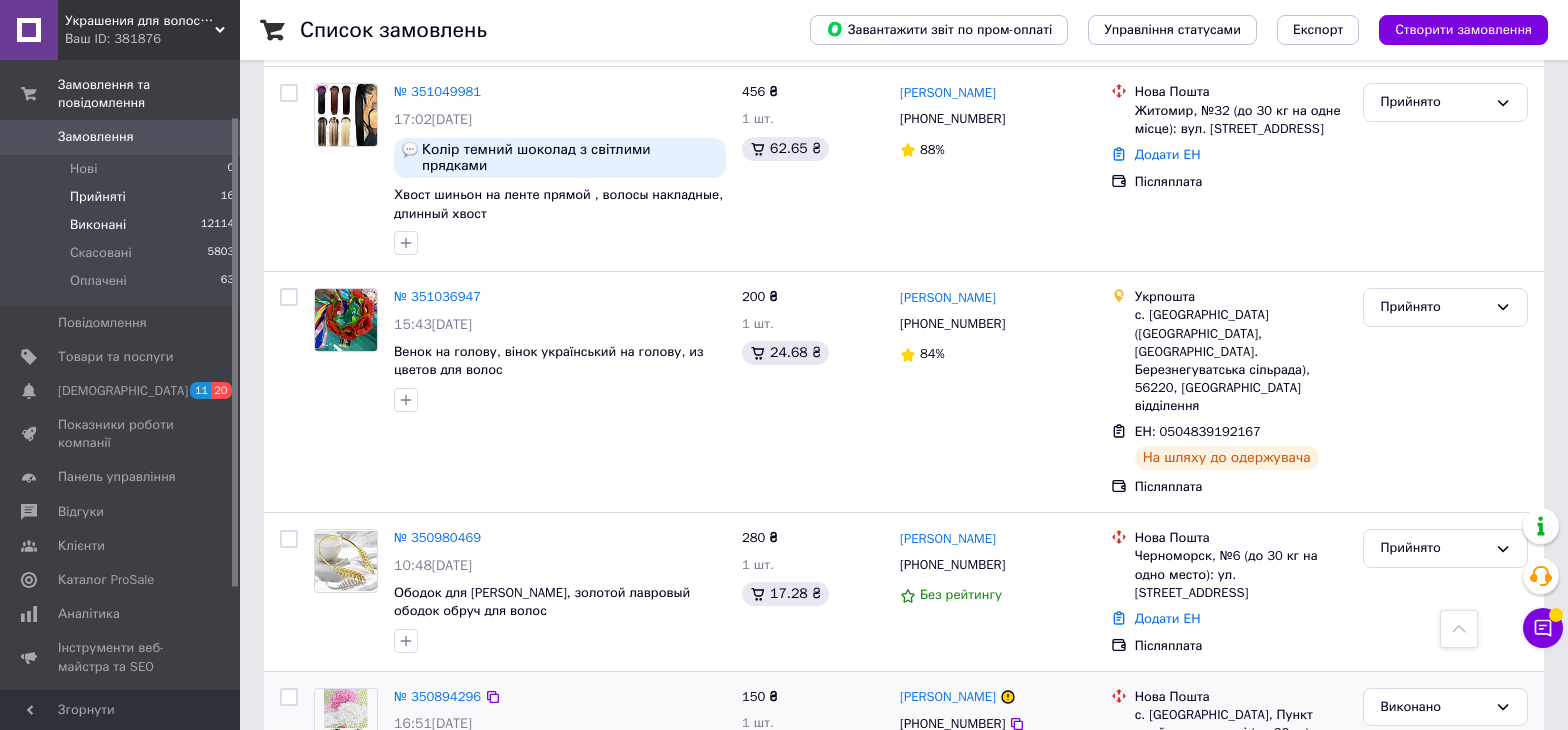 scroll, scrollTop: 0, scrollLeft: 0, axis: both 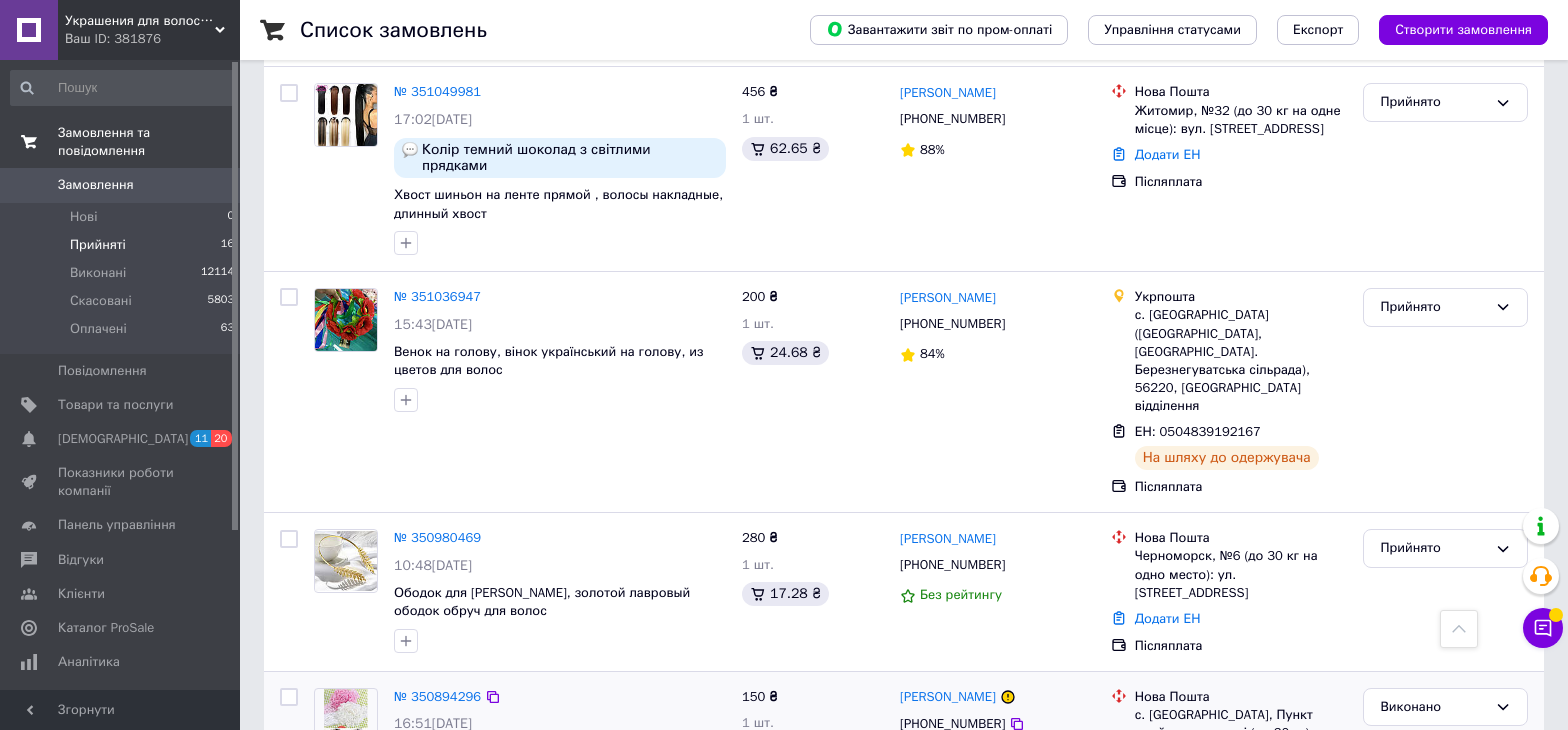 click on "Замовлення та повідомлення" at bounding box center [149, 142] 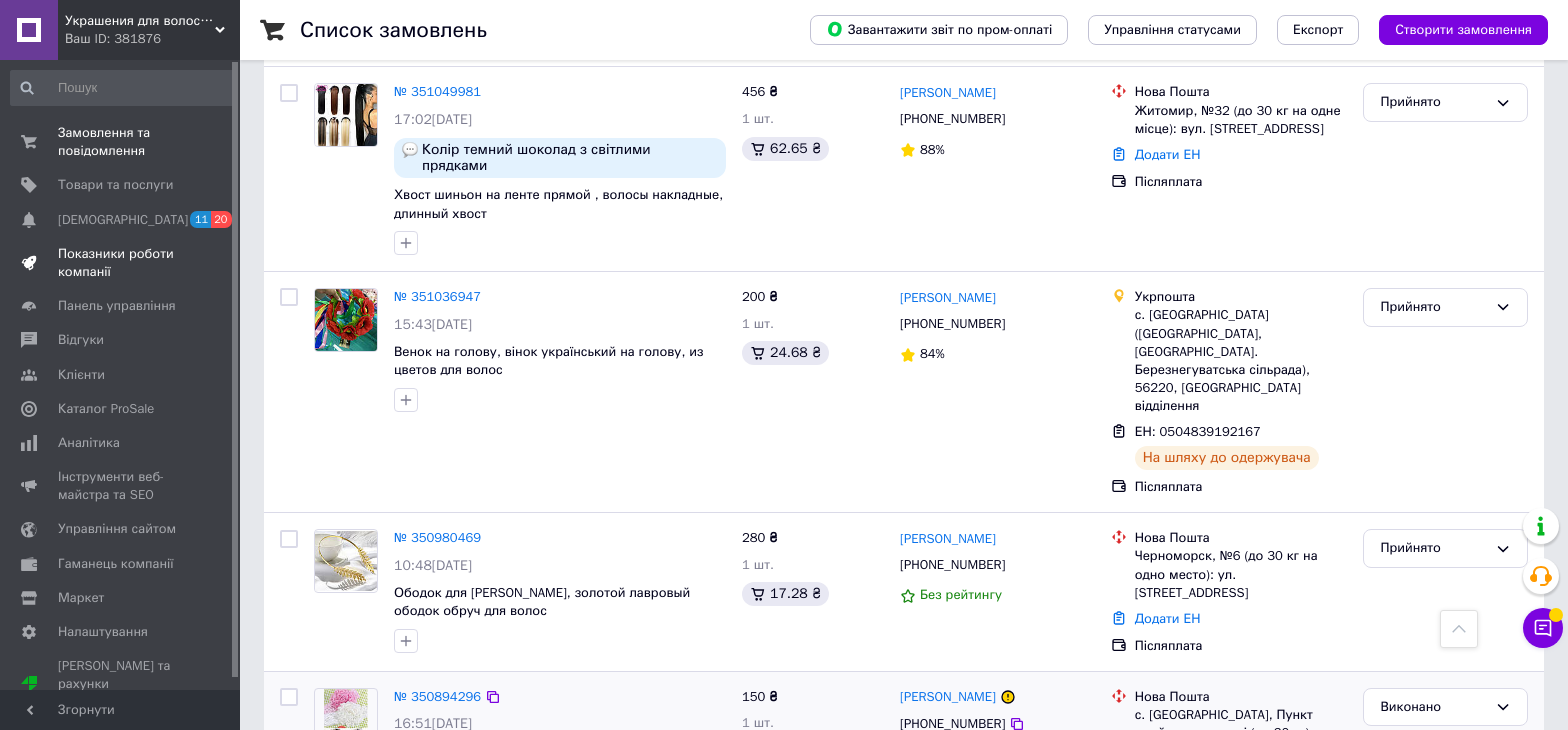 click on "Показники роботи компанії" at bounding box center (121, 263) 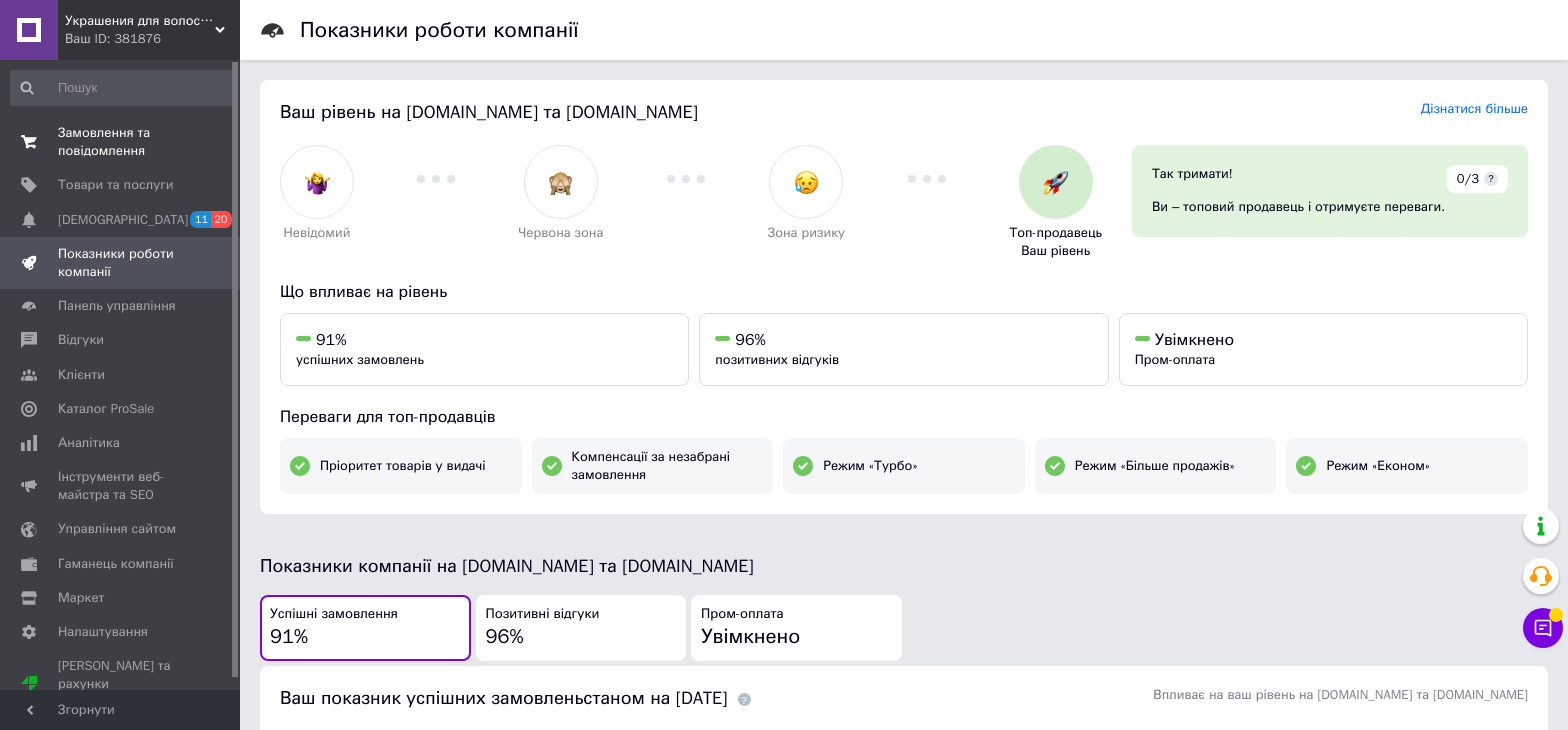 click on "Замовлення та повідомлення" at bounding box center [121, 142] 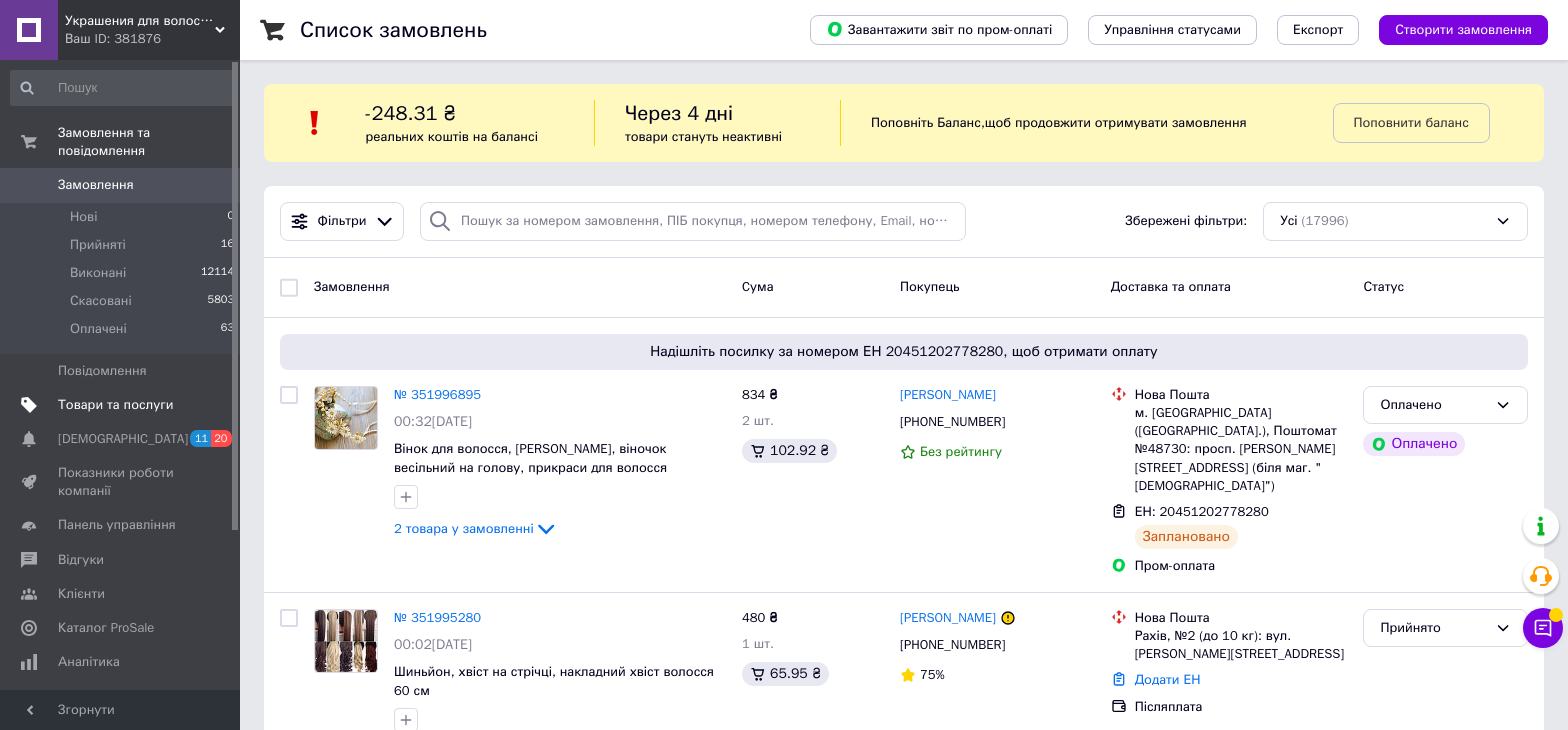 click on "Товари та послуги" at bounding box center (115, 405) 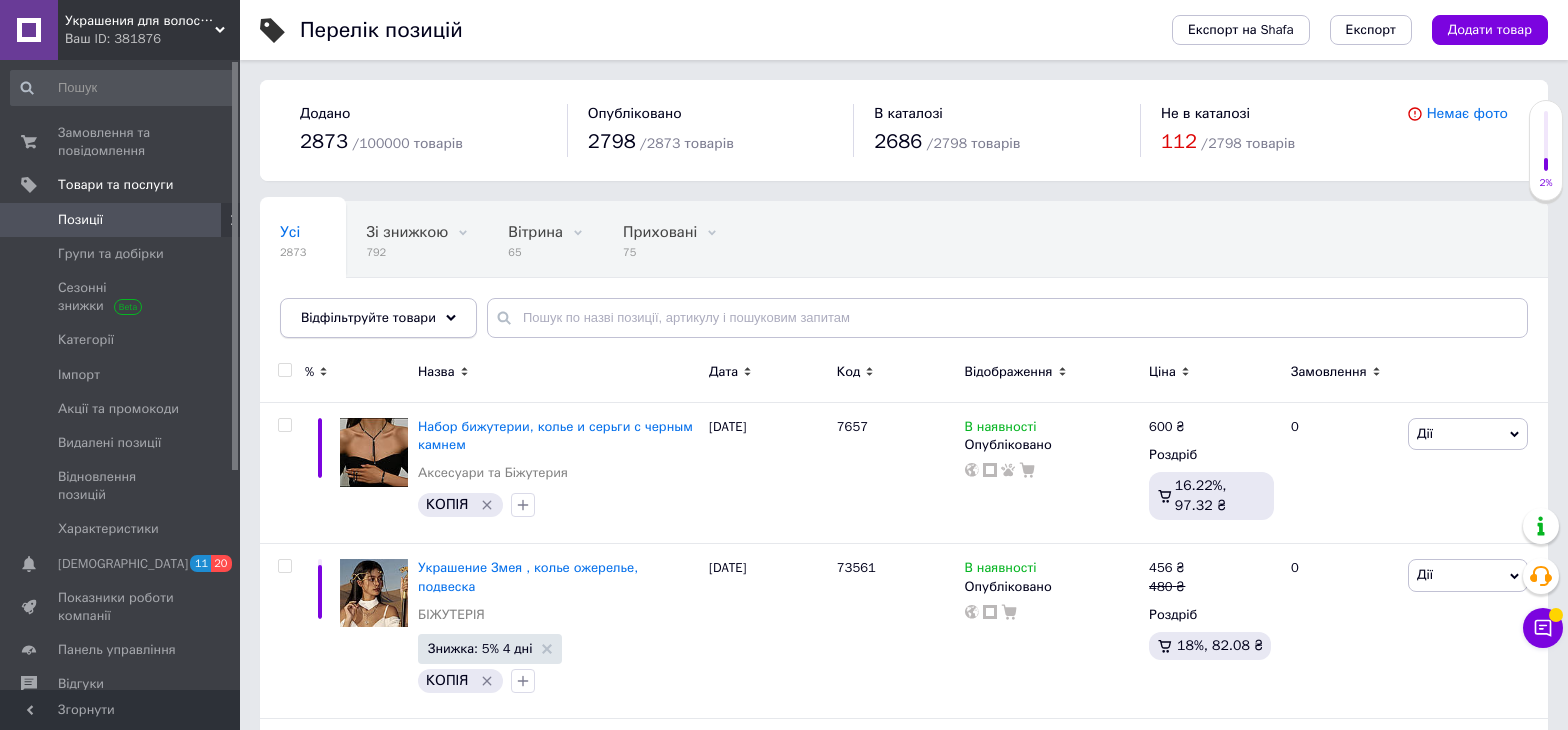 click on "Відфільтруйте товари" at bounding box center [378, 318] 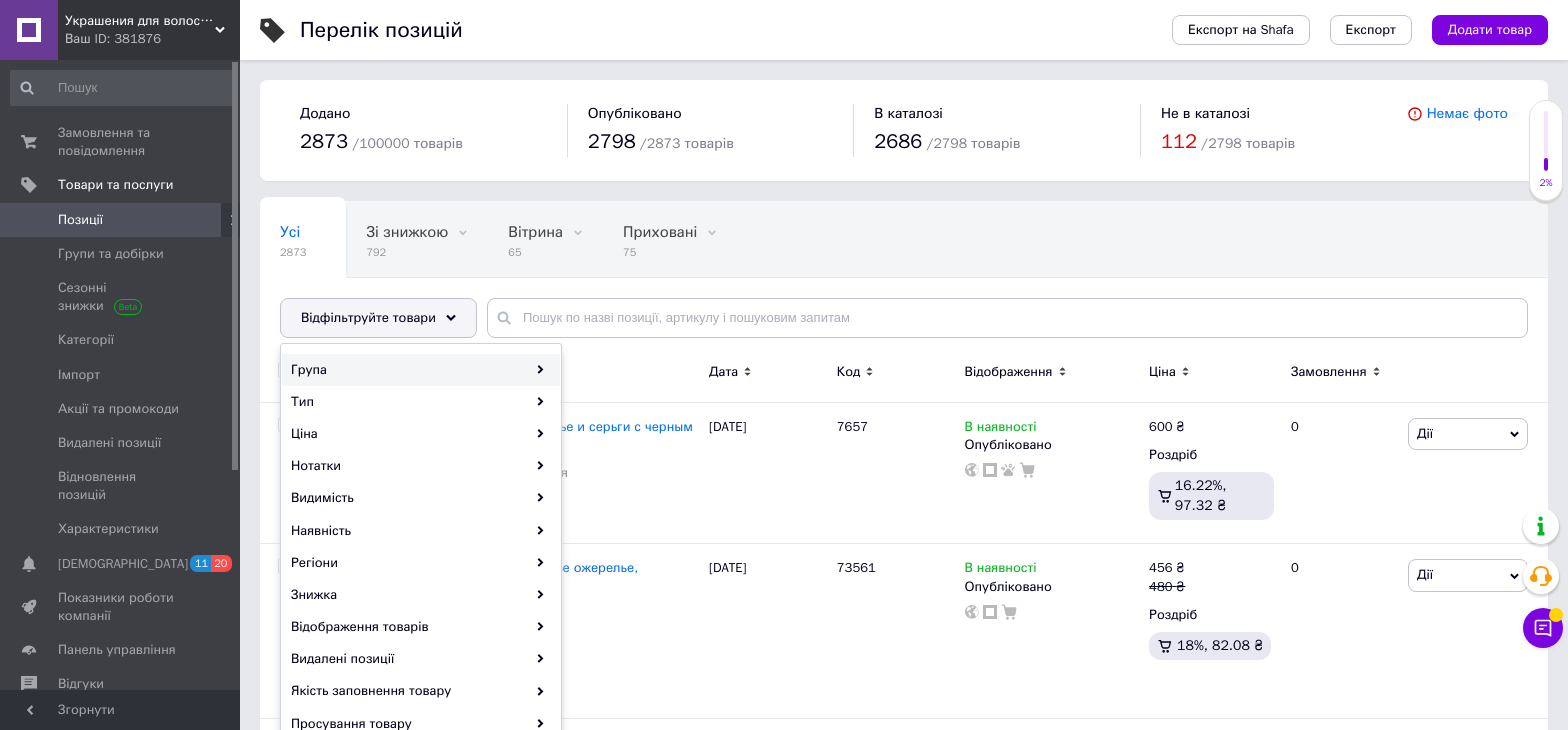 click on "Група" at bounding box center [421, 370] 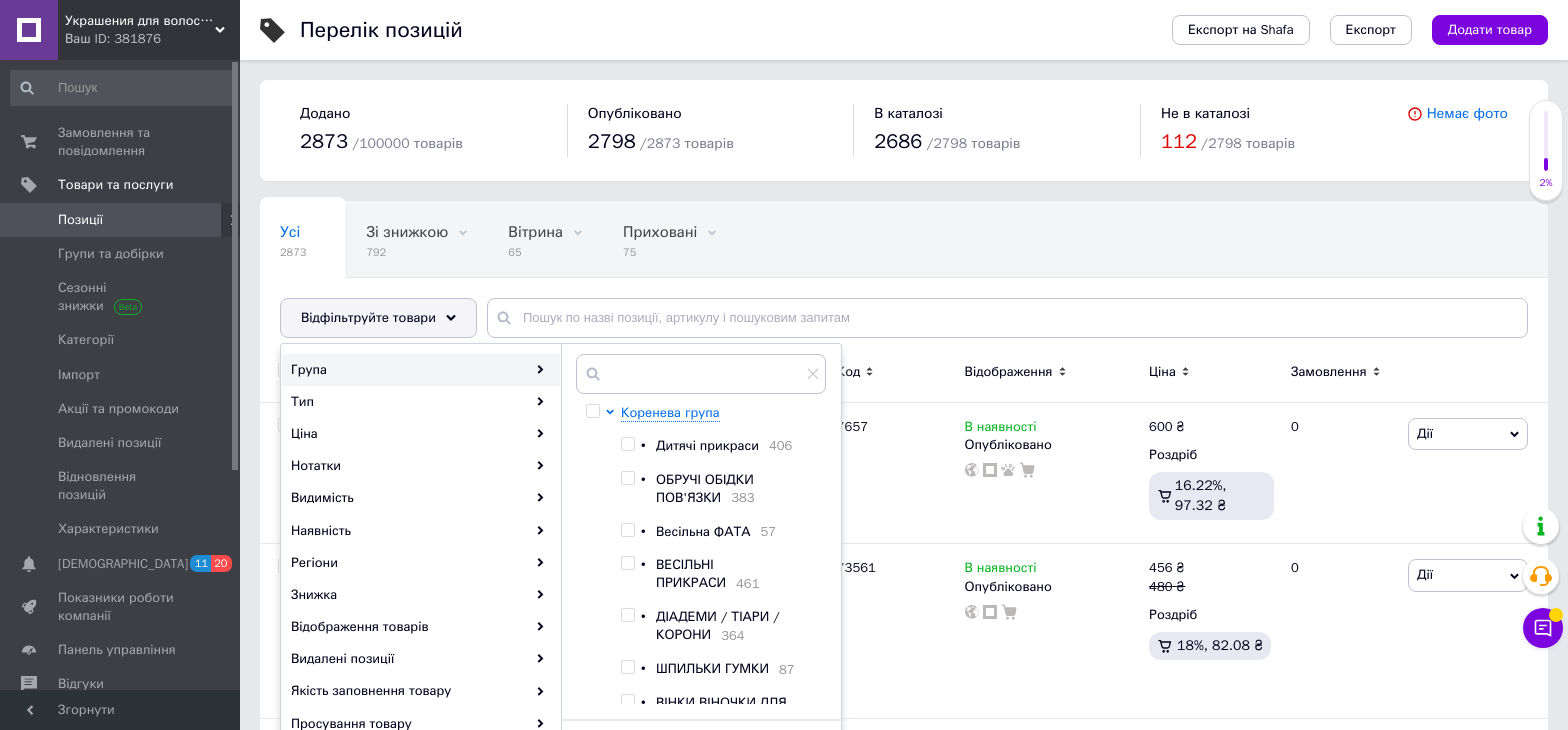 click on "ОБРУЧІ ОБІДКИ ПОВ'ЯЗКИ" at bounding box center [705, 488] 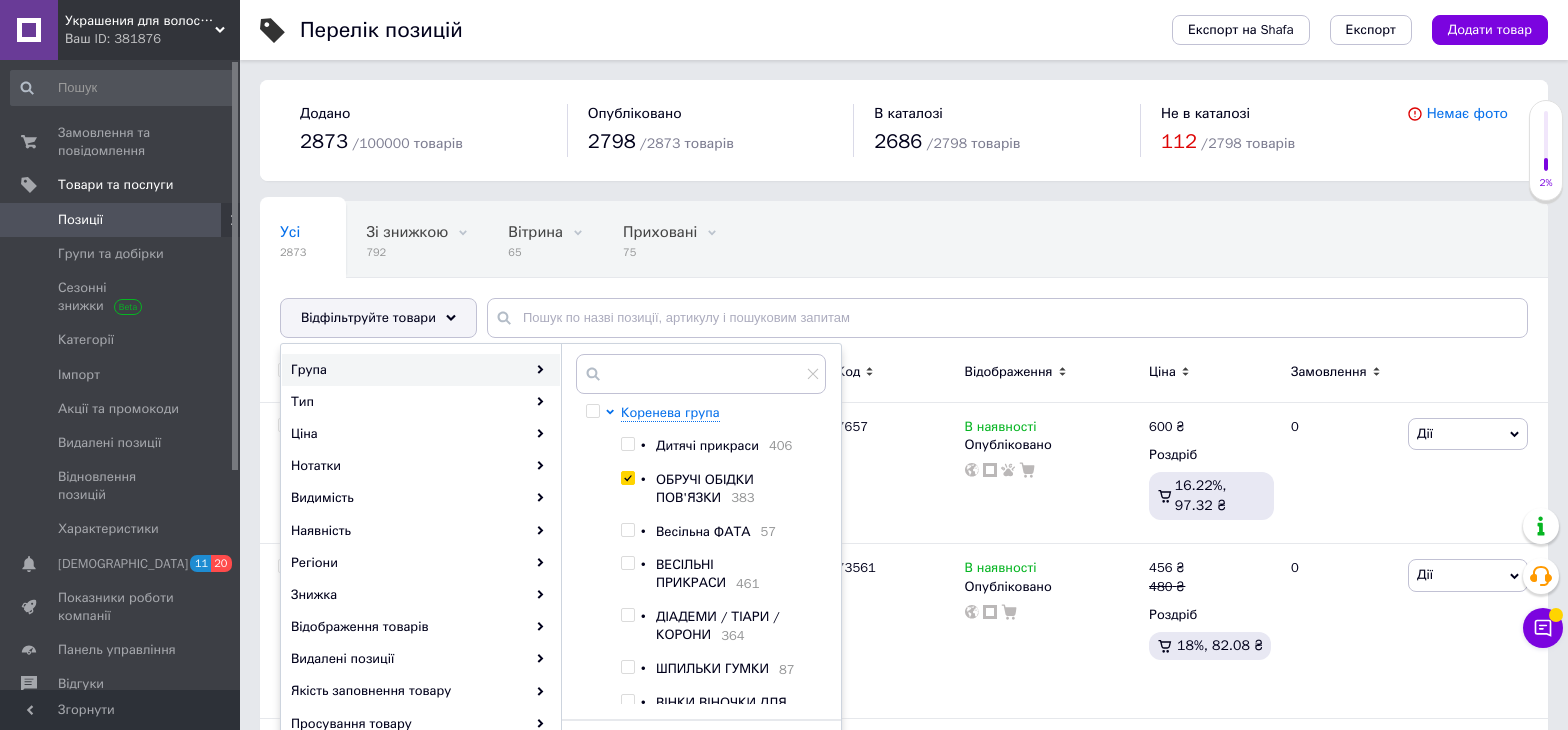 checkbox on "true" 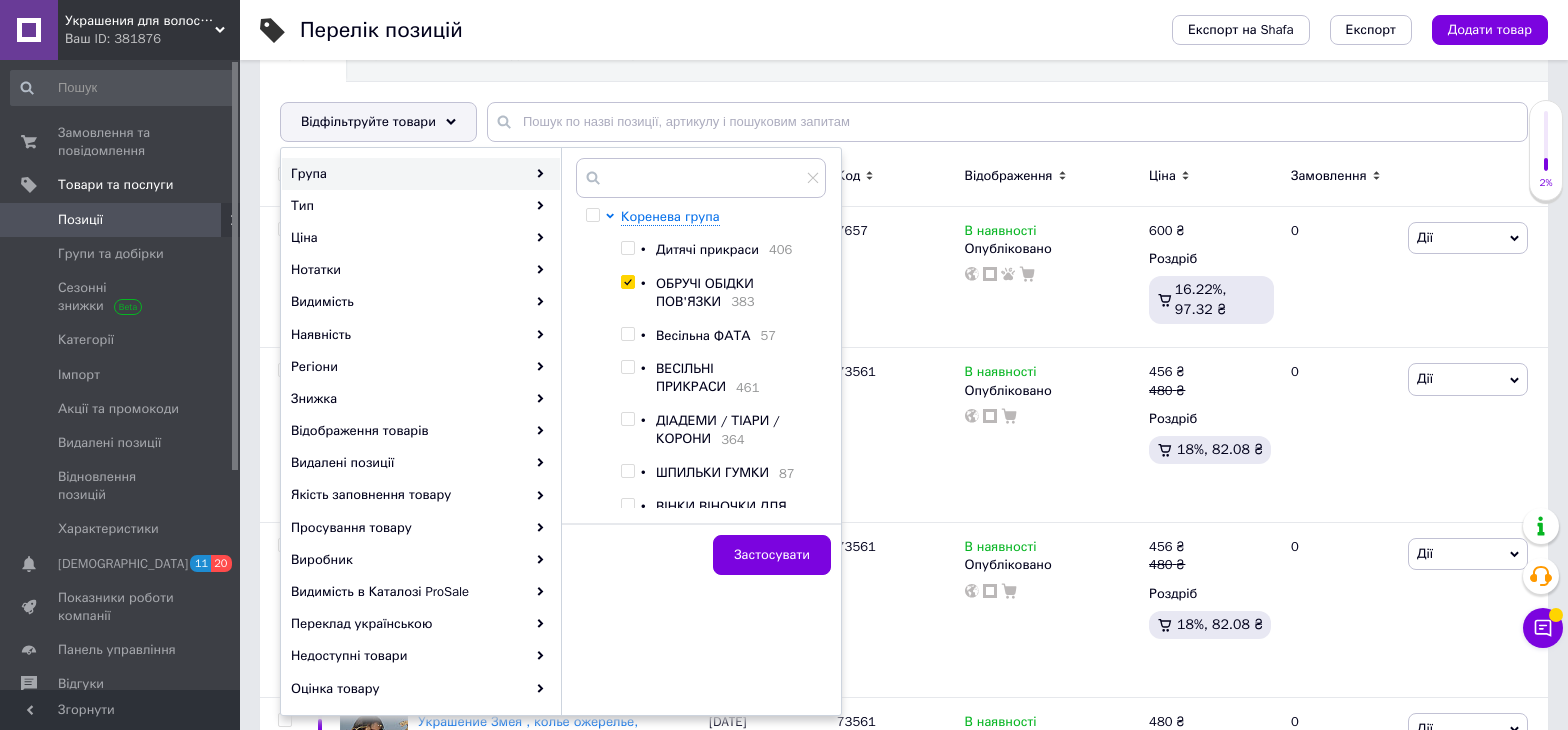 scroll, scrollTop: 200, scrollLeft: 0, axis: vertical 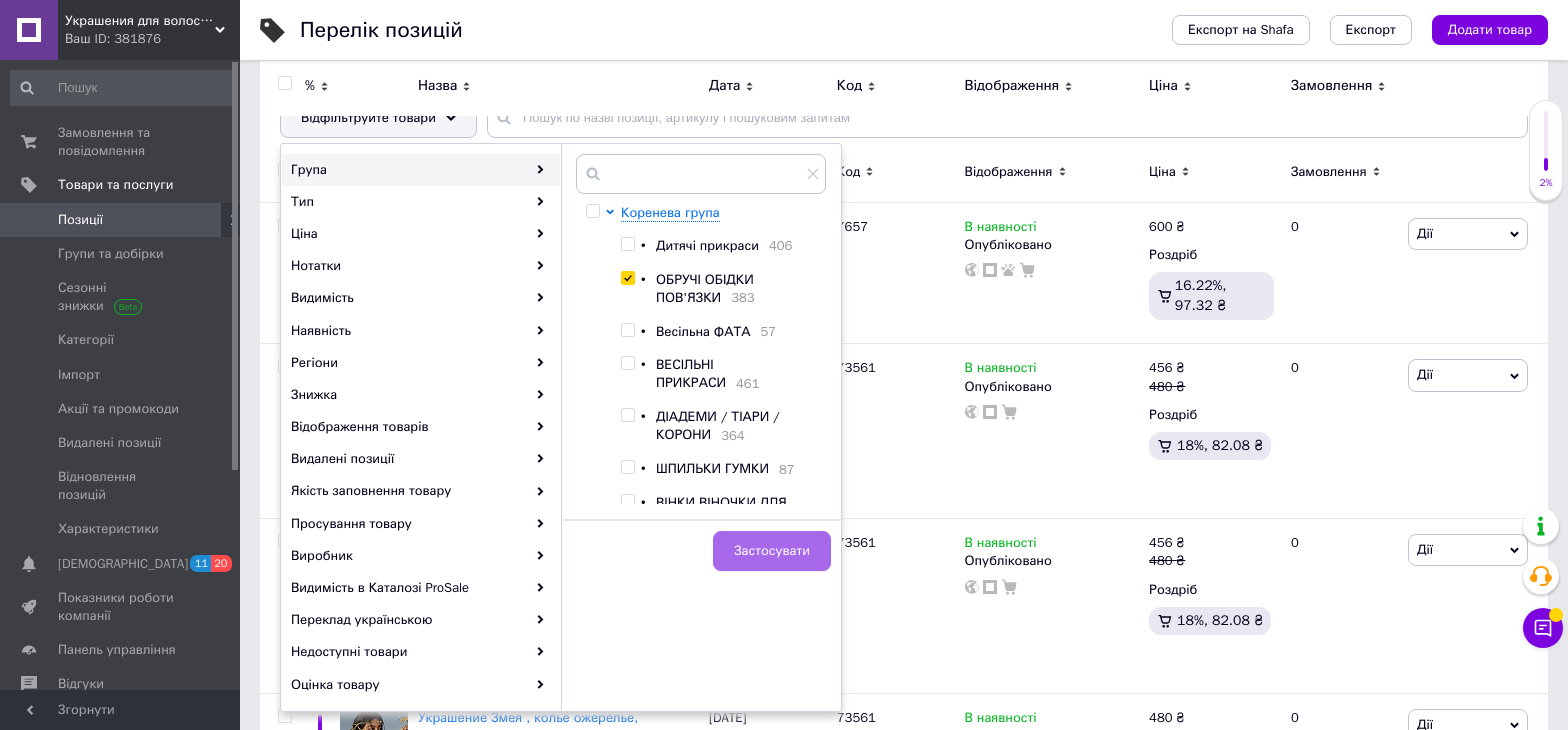 click on "Застосувати" at bounding box center (772, 551) 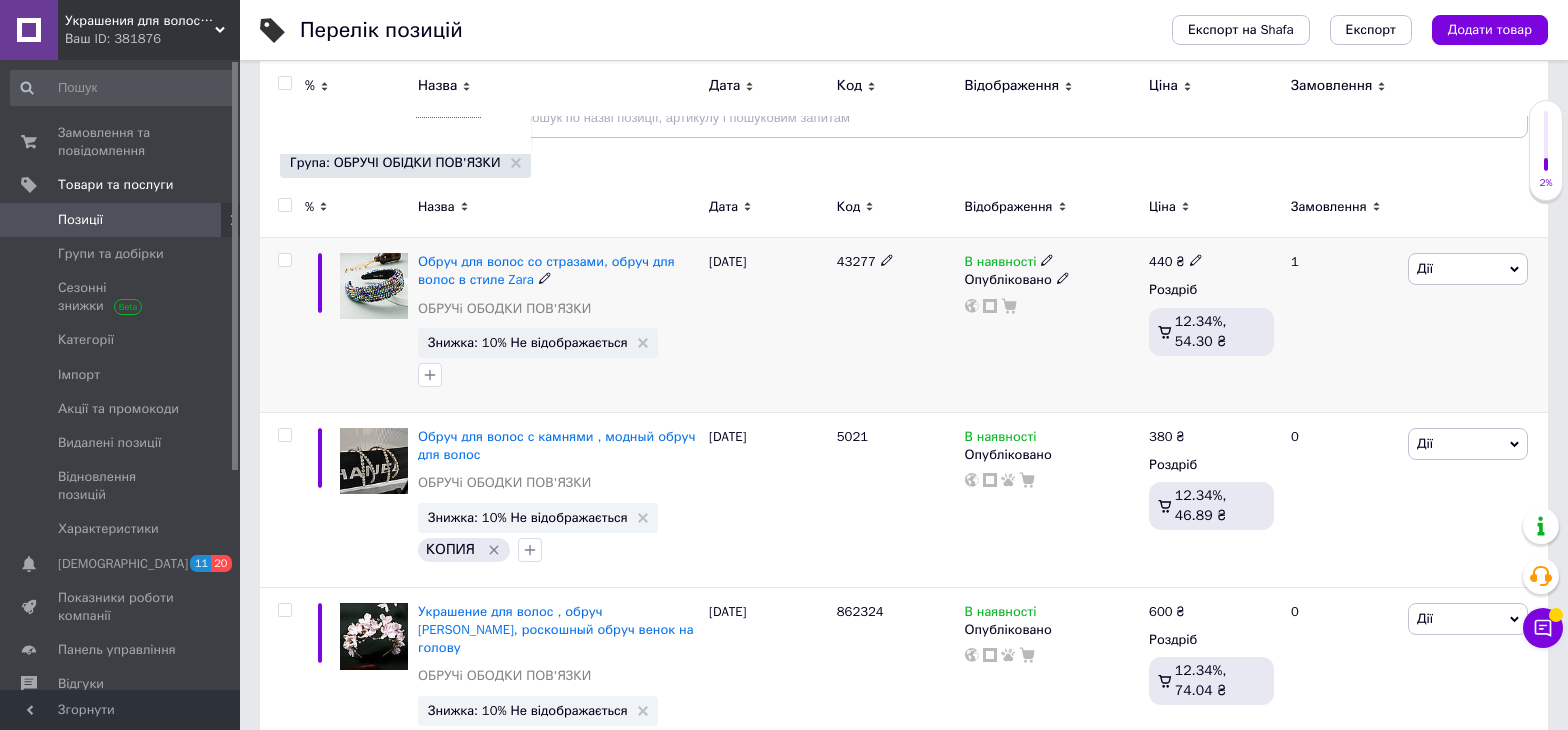 click on "Дії" at bounding box center (1468, 269) 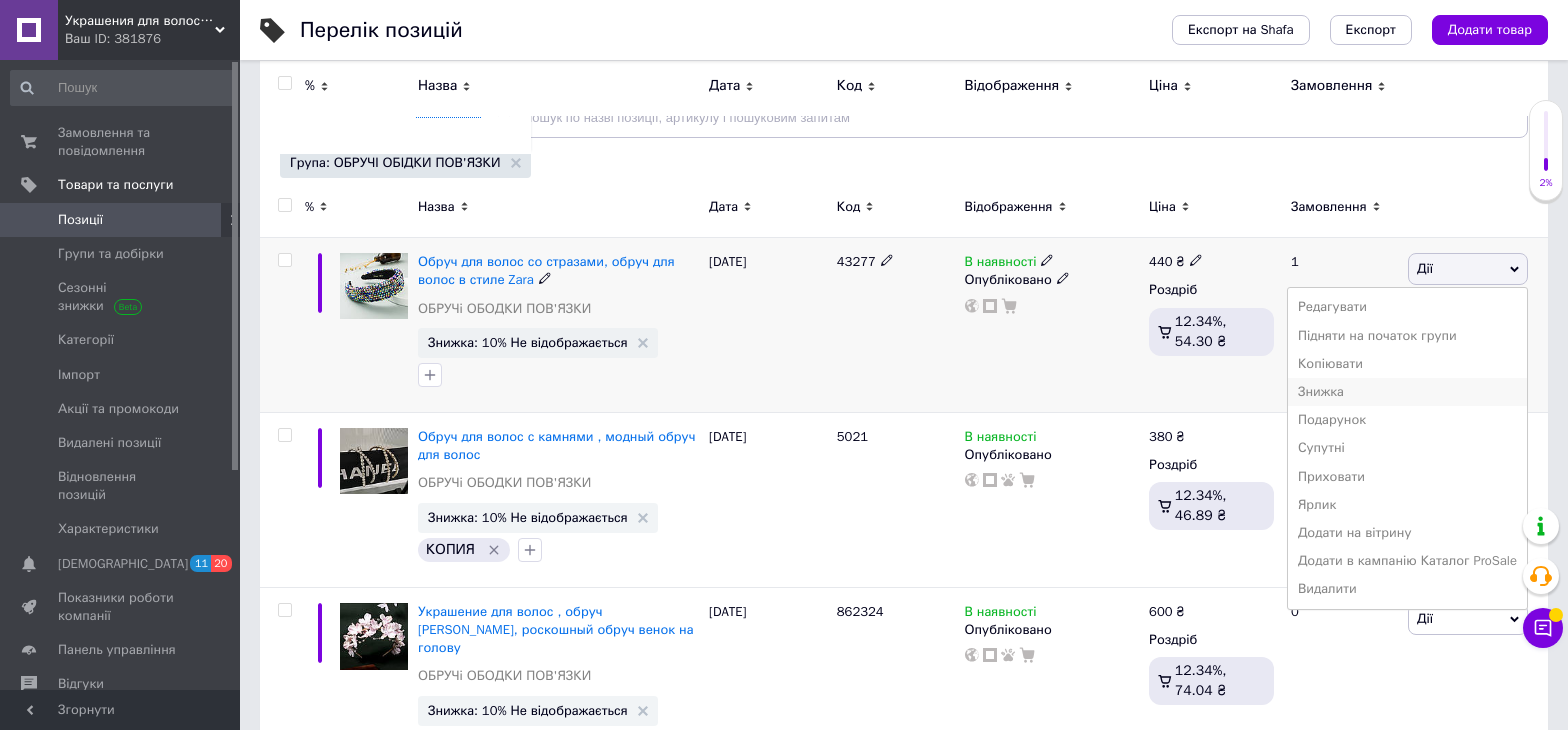click on "Знижка" at bounding box center (1407, 392) 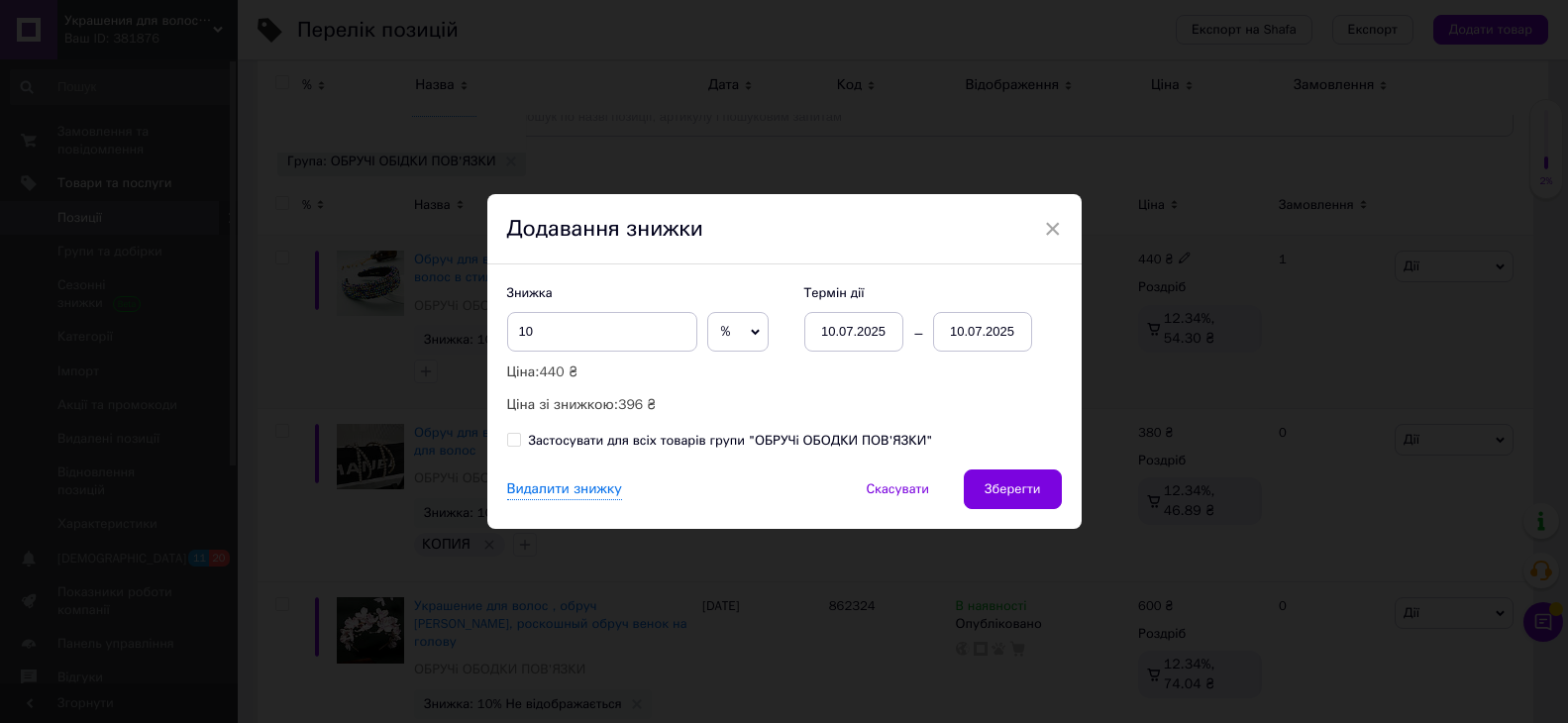 click on "10.07.2025" at bounding box center [854, 332] 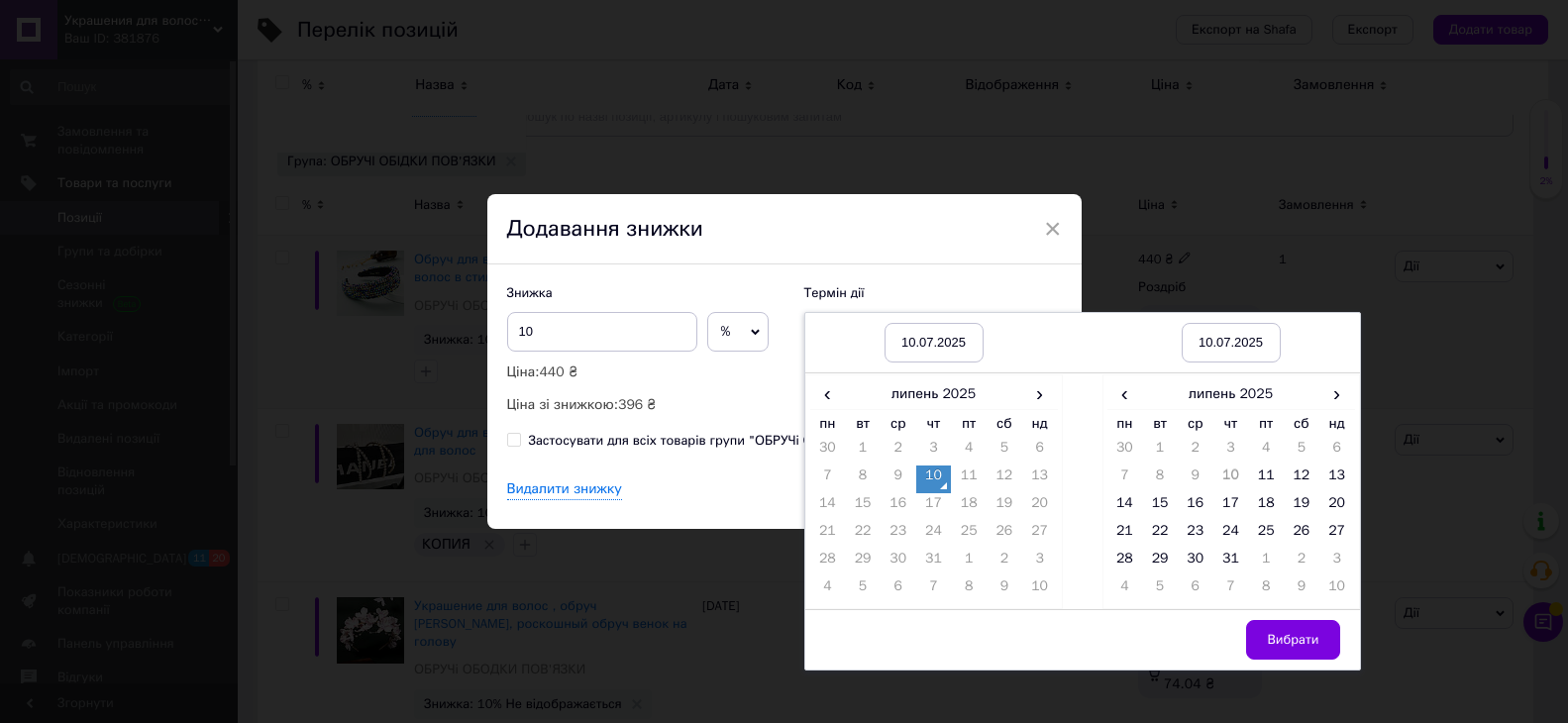 click on "10" at bounding box center (934, 479) 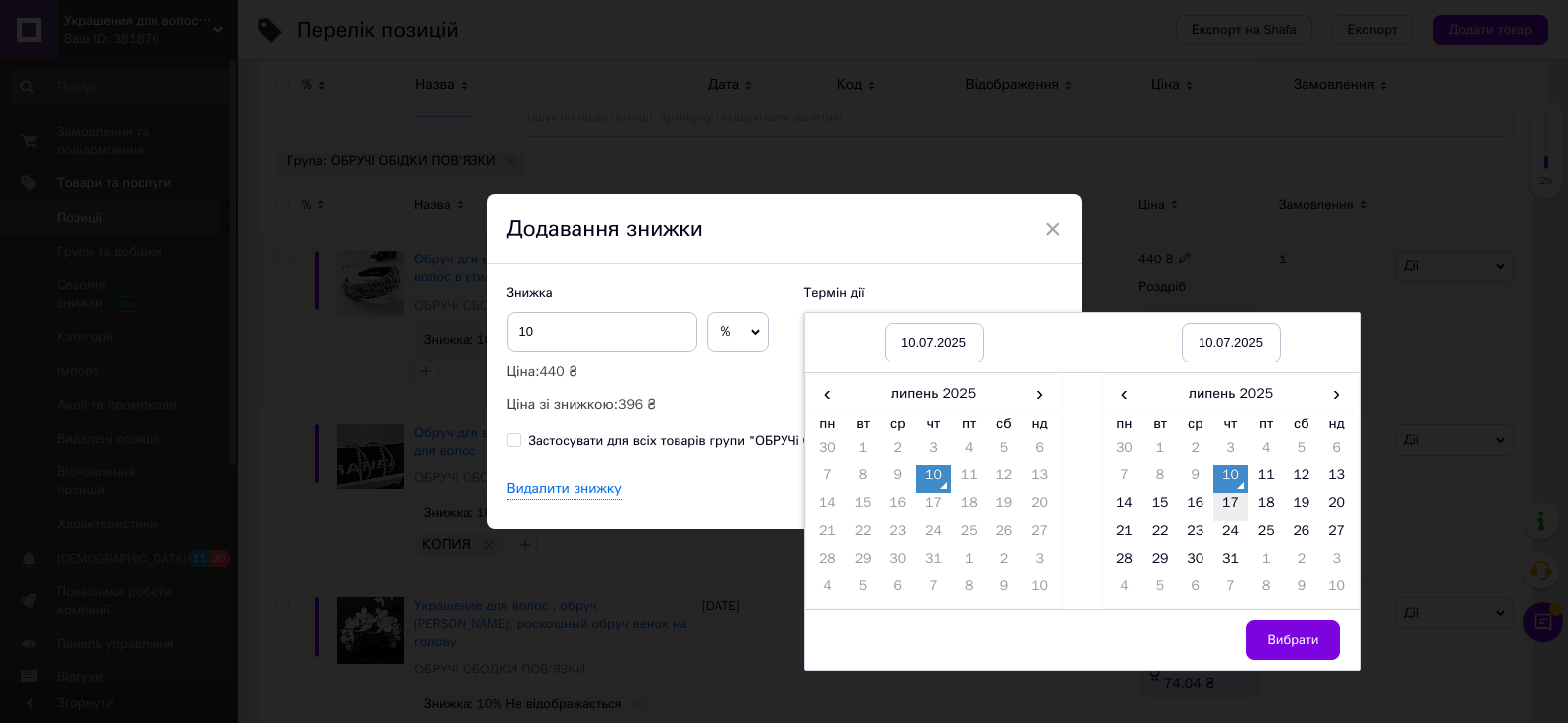 click on "17" at bounding box center (1231, 507) 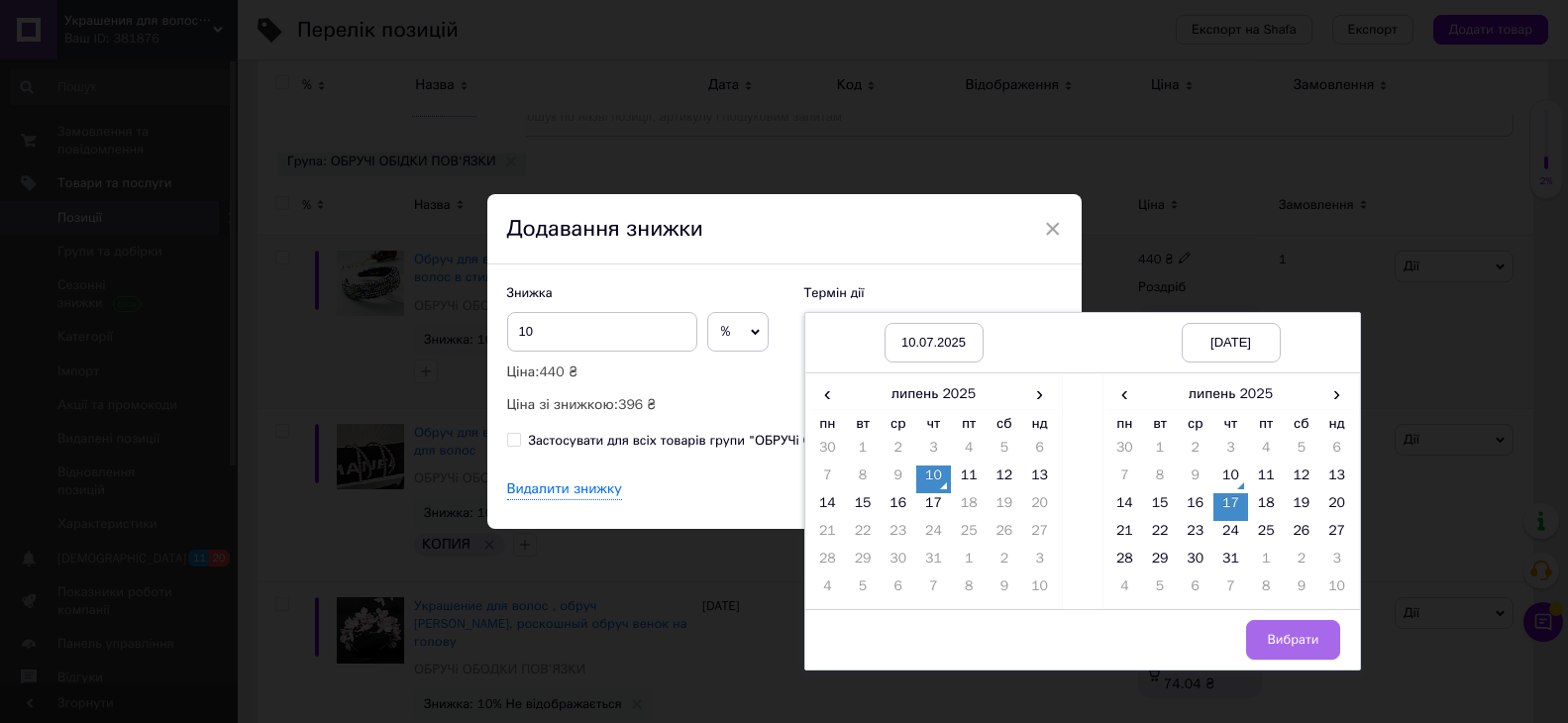 click on "Вибрати" at bounding box center (1293, 640) 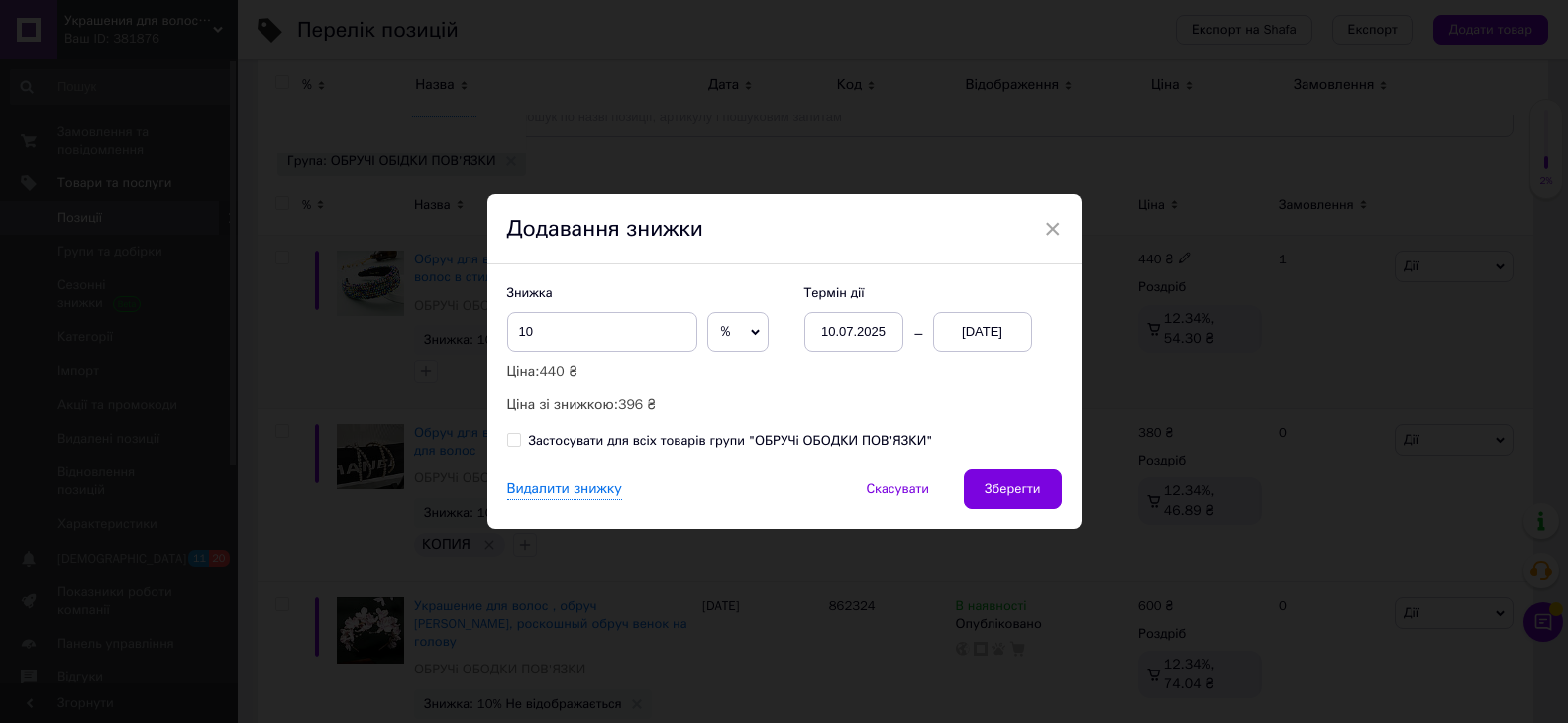 click on "Застосувати для всіх товарів групи "ОБРУЧі ОБОДКИ ПОВ'ЯЗКИ"" at bounding box center [720, 441] 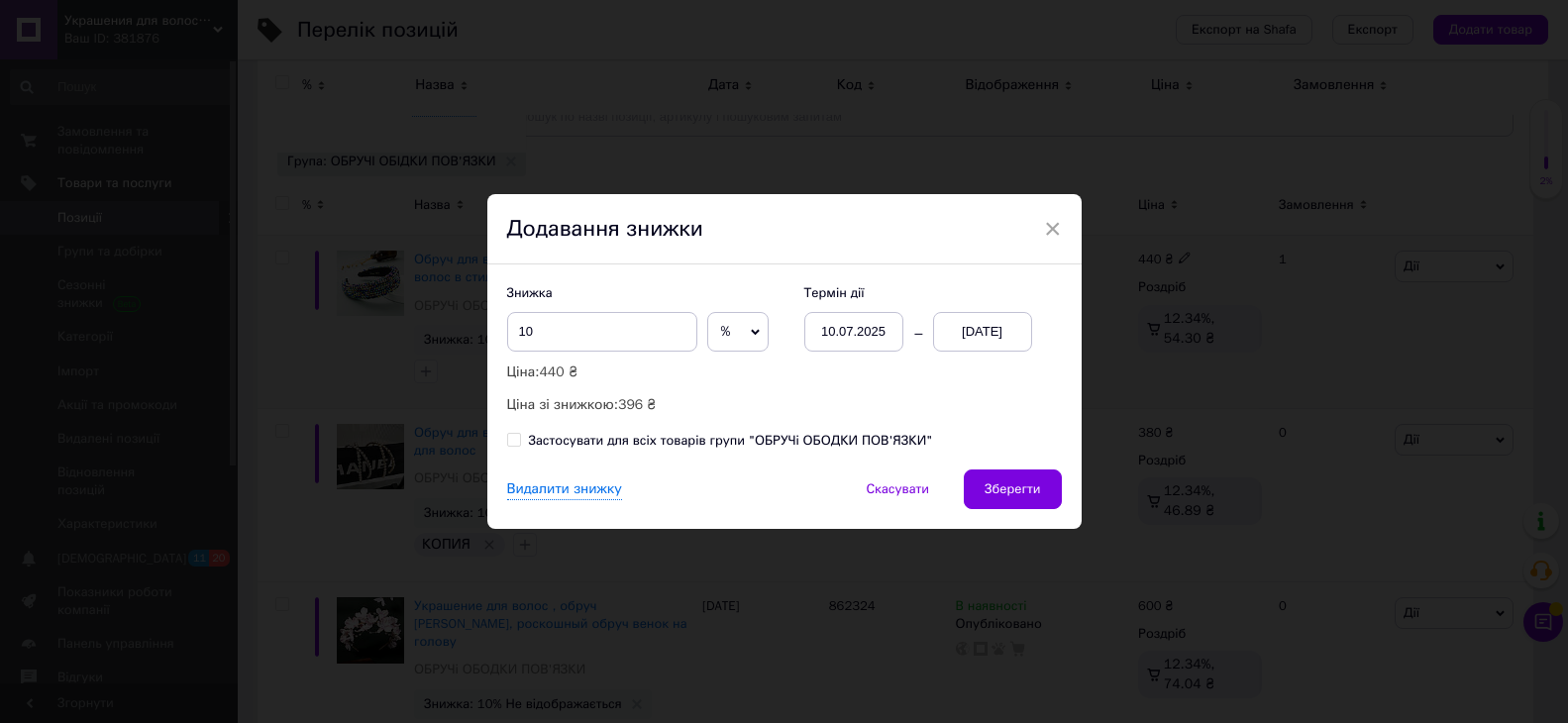 click on "Застосувати для всіх товарів групи "ОБРУЧі ОБОДКИ ПОВ'ЯЗКИ"" at bounding box center (513, 439) 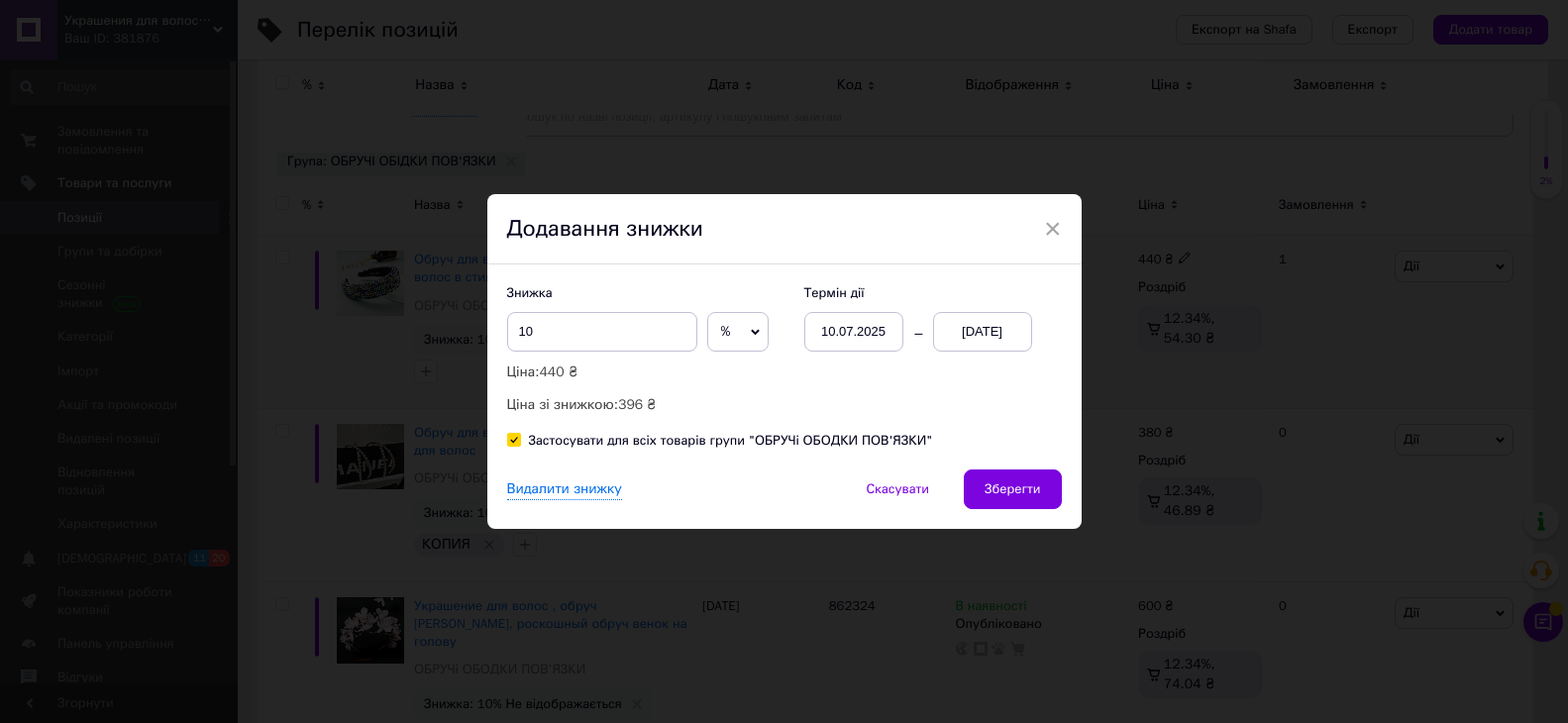 checkbox on "true" 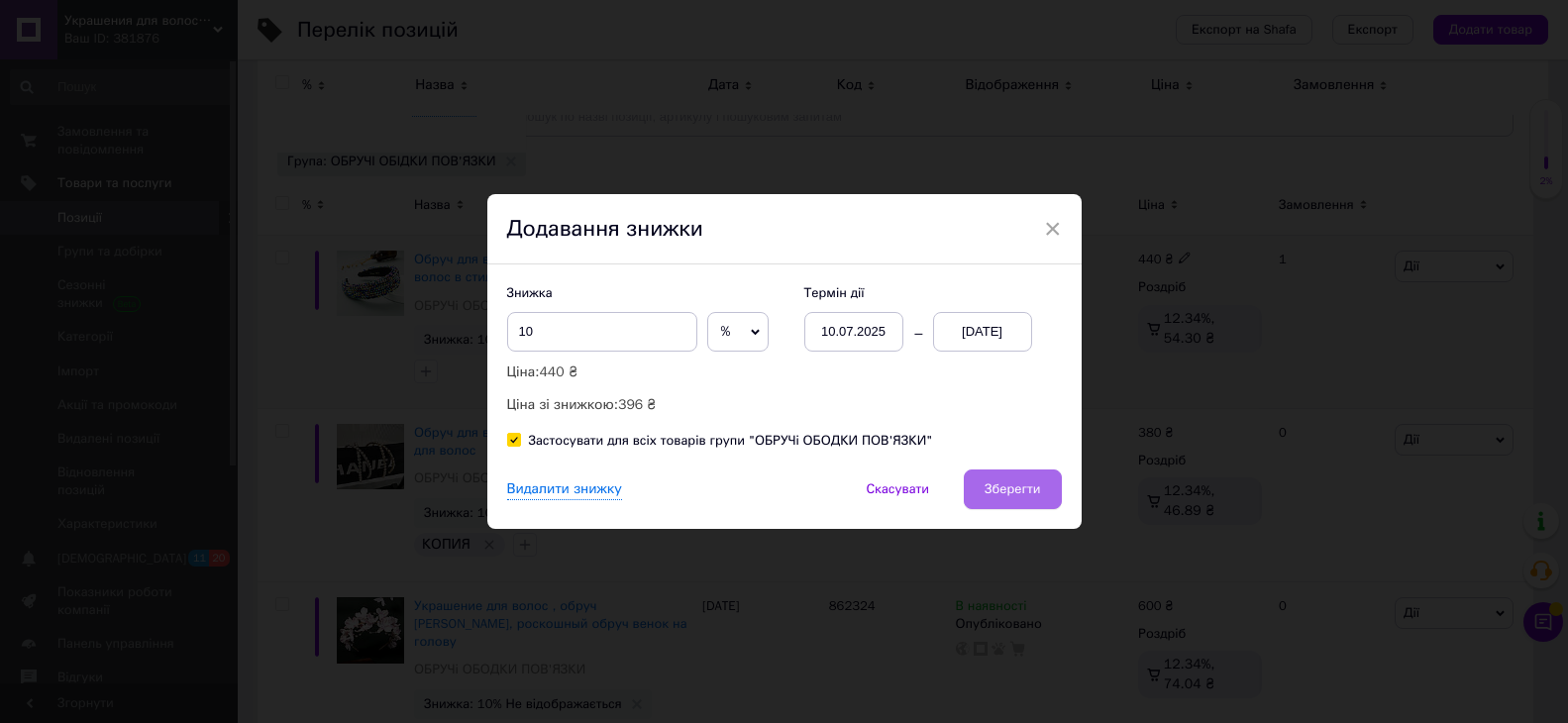 click on "Зберегти" at bounding box center (1012, 489) 